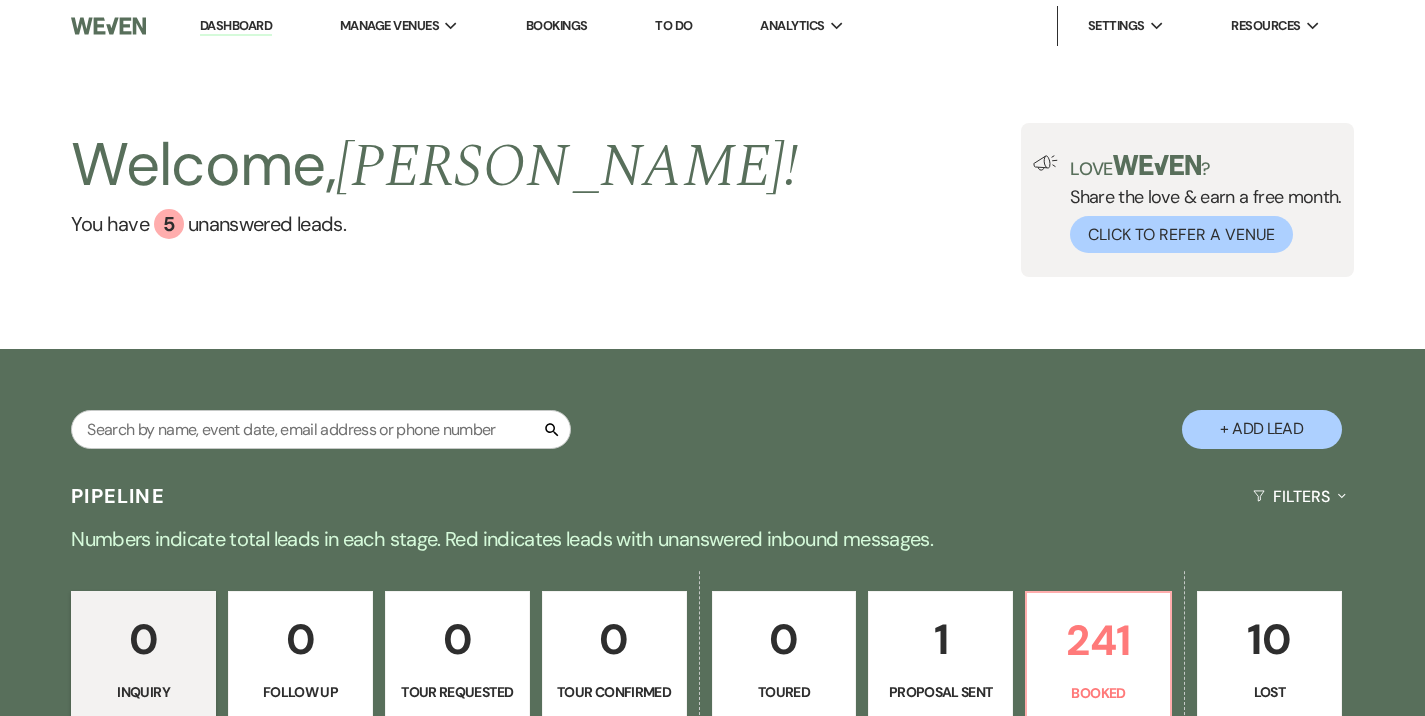 scroll, scrollTop: 0, scrollLeft: 0, axis: both 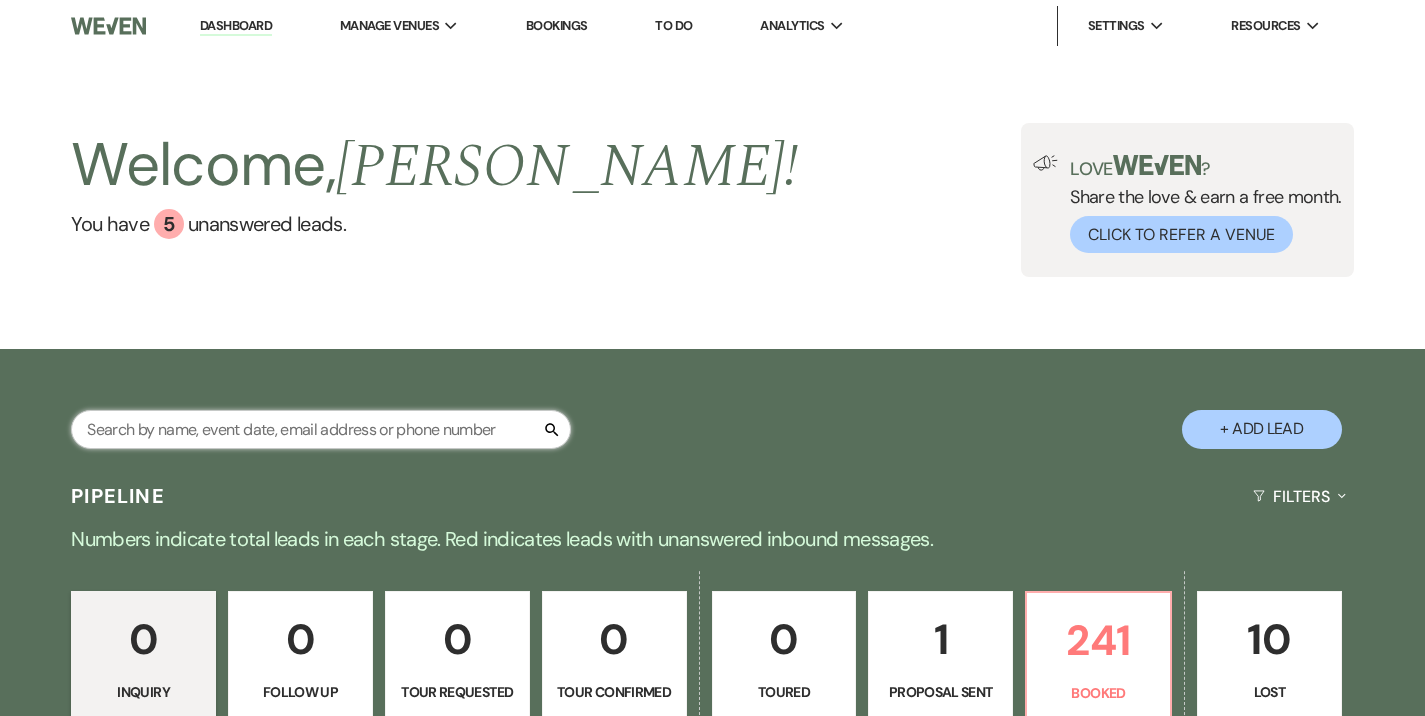 click at bounding box center [321, 429] 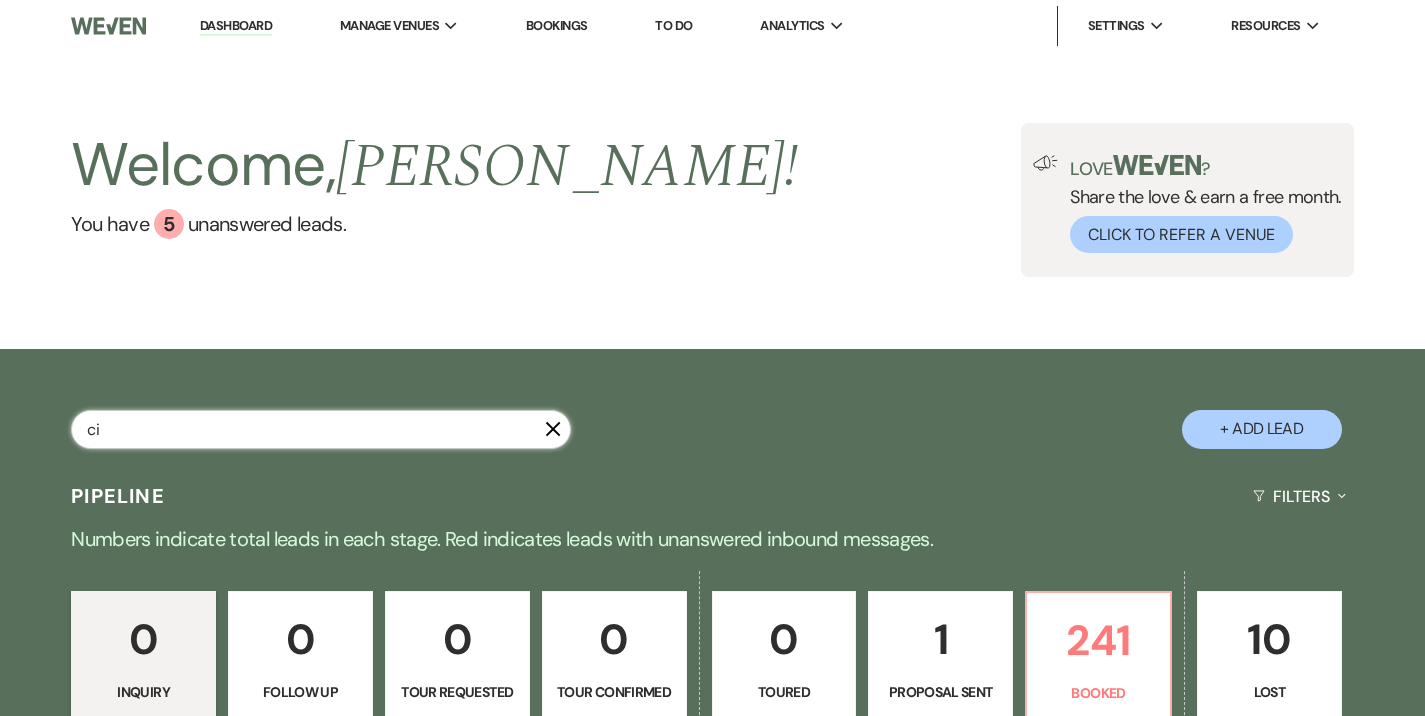 type on "c" 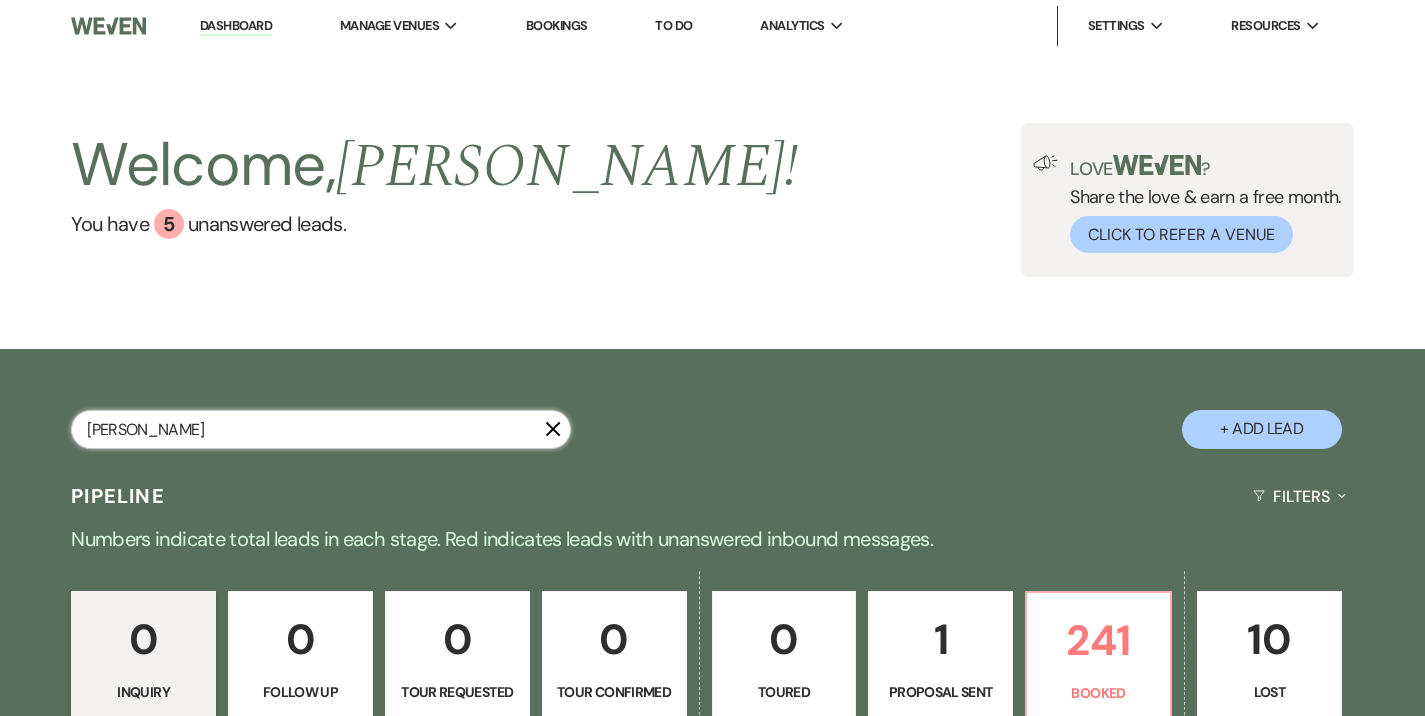 type on "wisler" 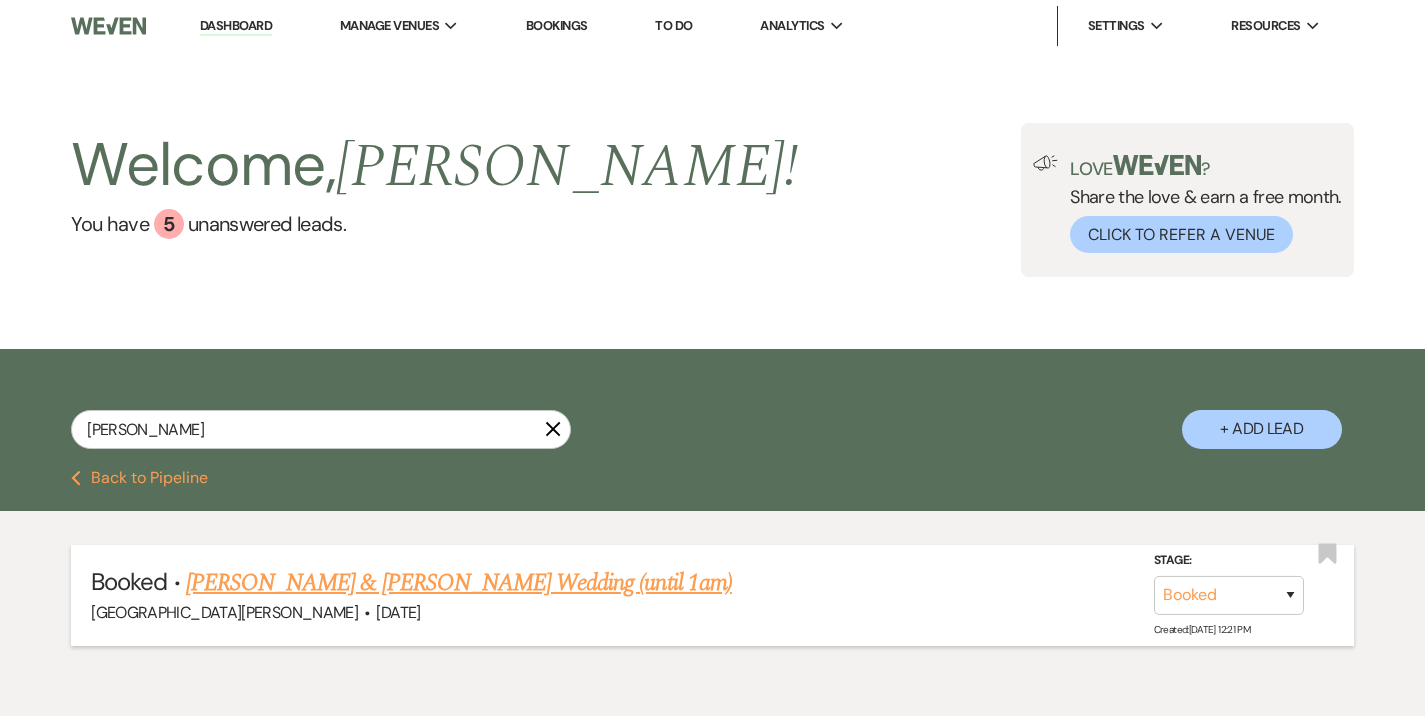 click on "Amanda Wisler & Vermejan's Wedding (until 1am)" at bounding box center (459, 583) 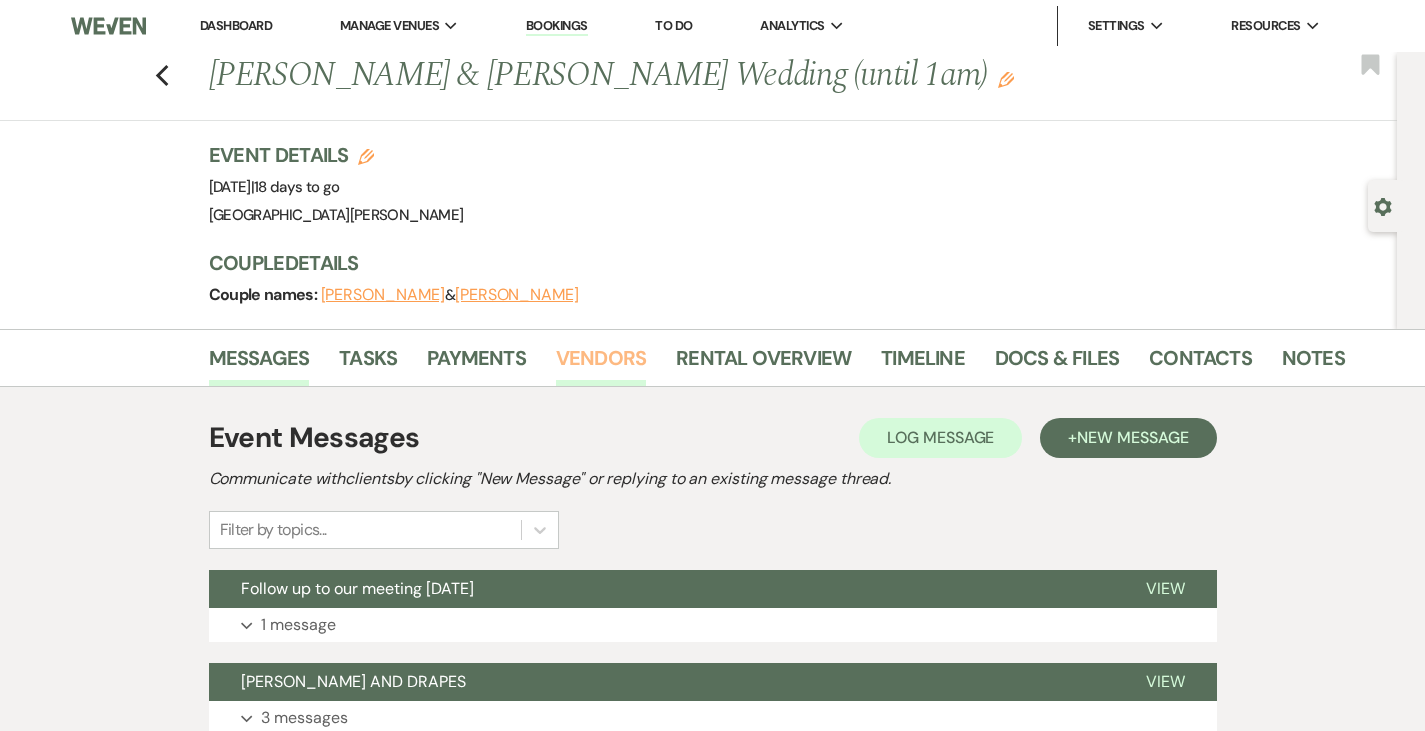 click on "Vendors" at bounding box center (601, 364) 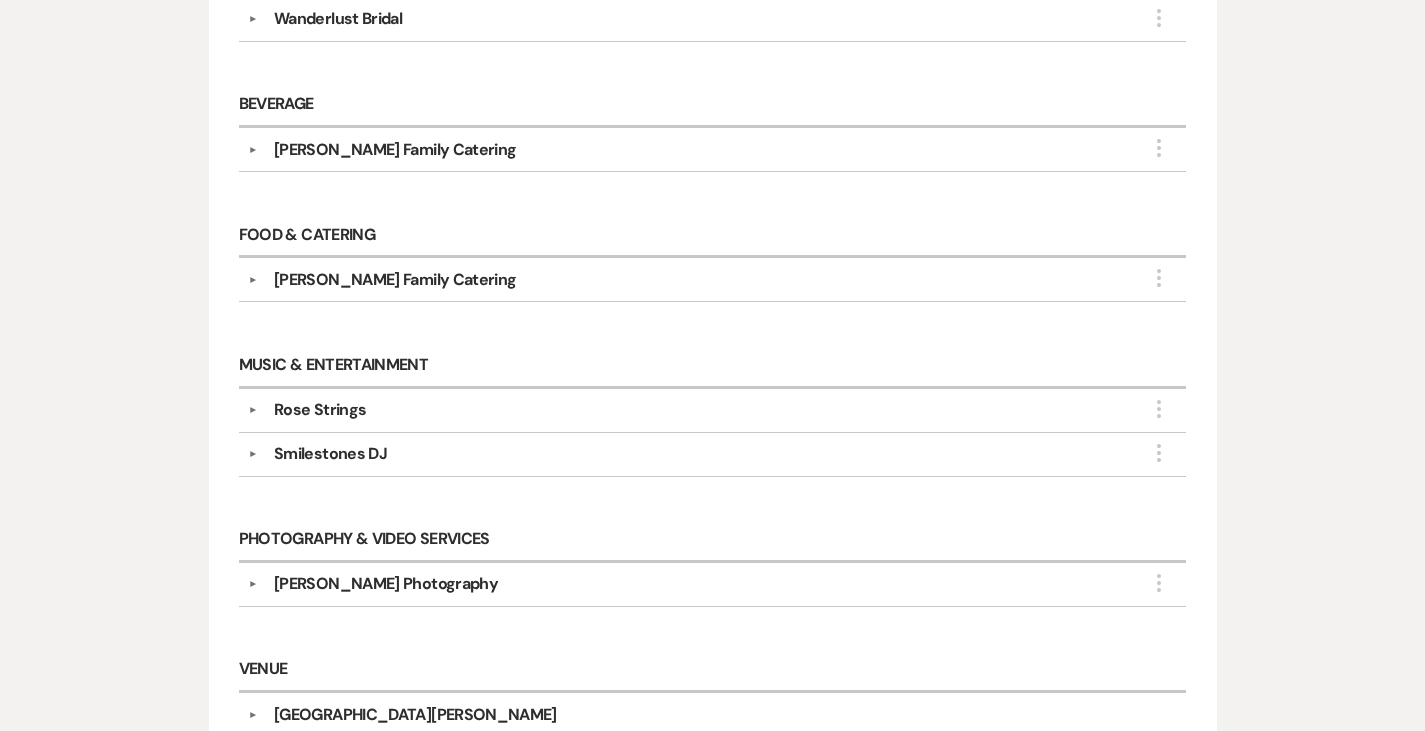 scroll, scrollTop: 753, scrollLeft: 0, axis: vertical 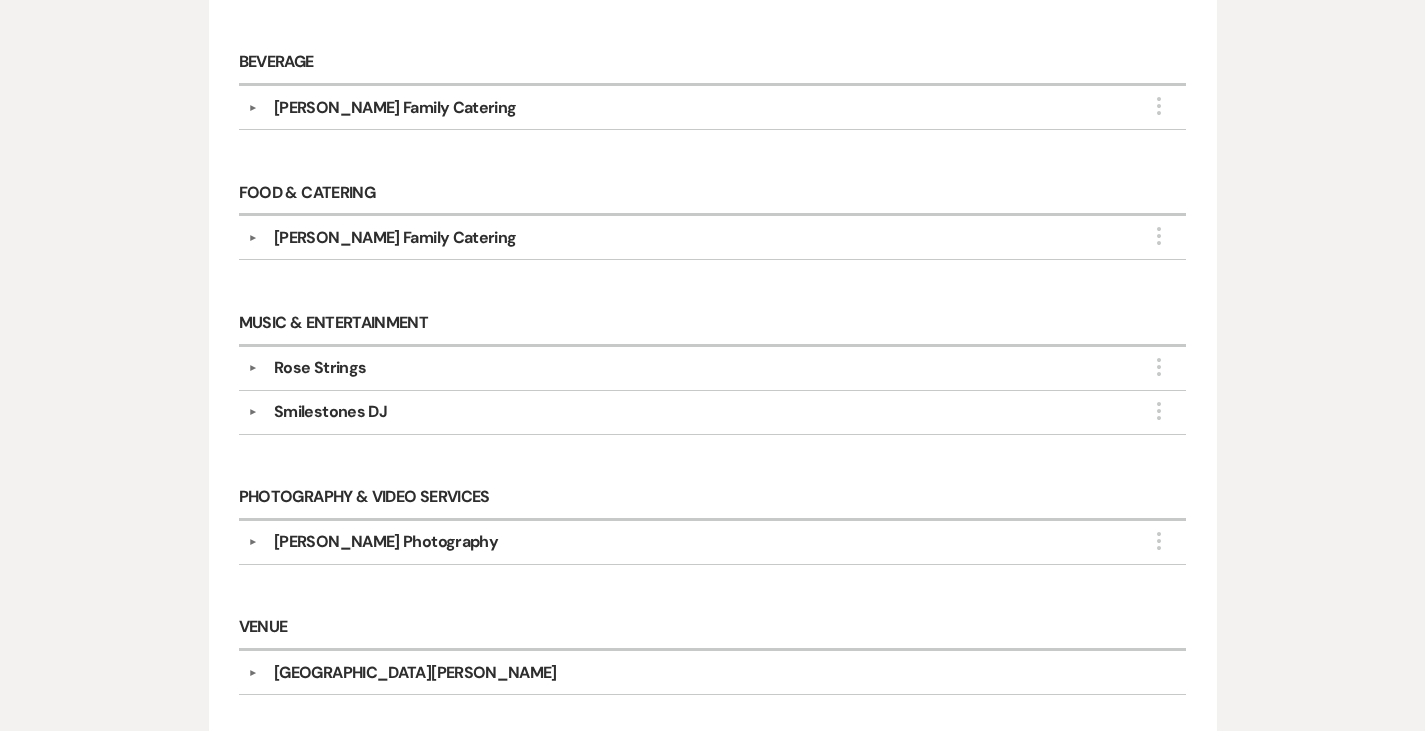 click on "▼ Cindy Dover Photography More Company Contact Information: Phone   (513) 276-8203 Rsvp   cindydoverphotography@gmail.com Compass   www.cindydoverphotography.com Point of Contact Info: Cindy Dover Phone   (513) 276-8203 Services to be Provided:   Photography" at bounding box center (713, 543) 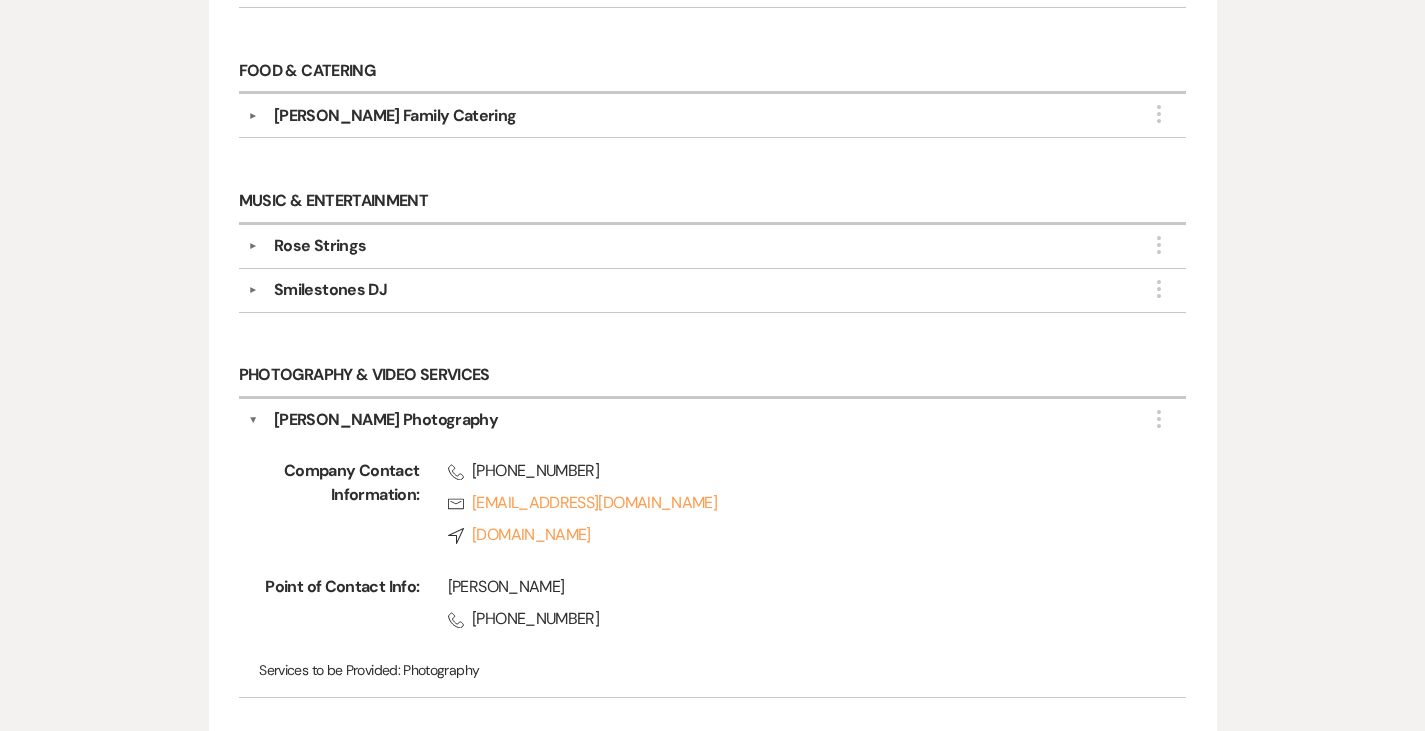 scroll, scrollTop: 876, scrollLeft: 0, axis: vertical 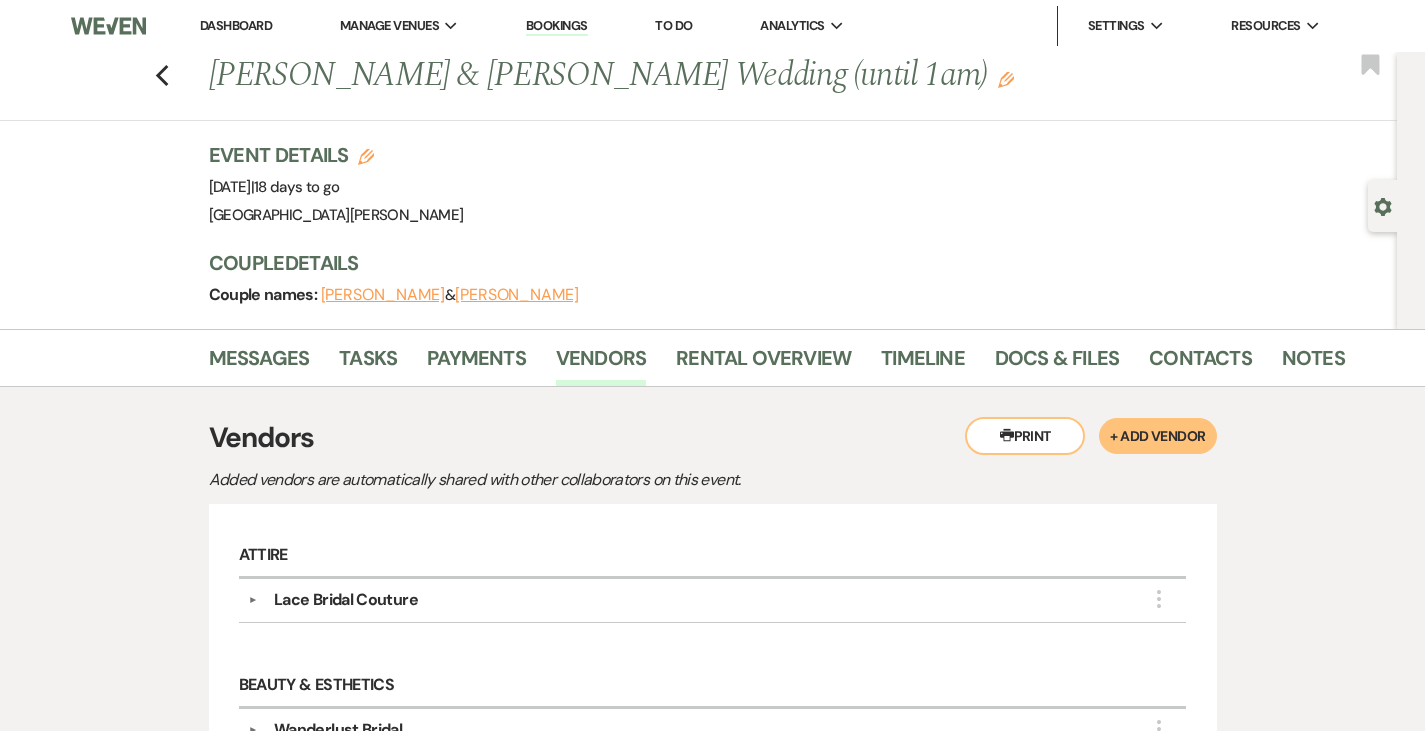 click on "Dashboard" at bounding box center (236, 25) 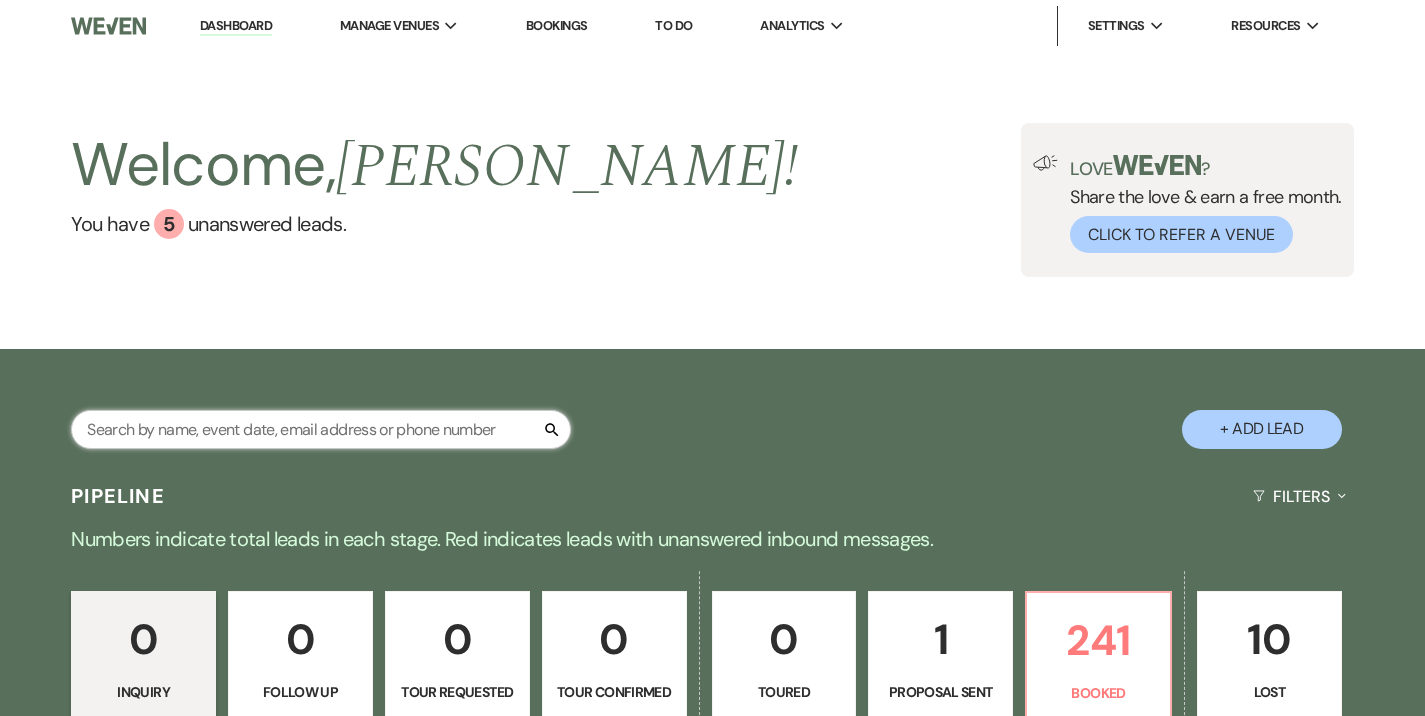 click at bounding box center [321, 429] 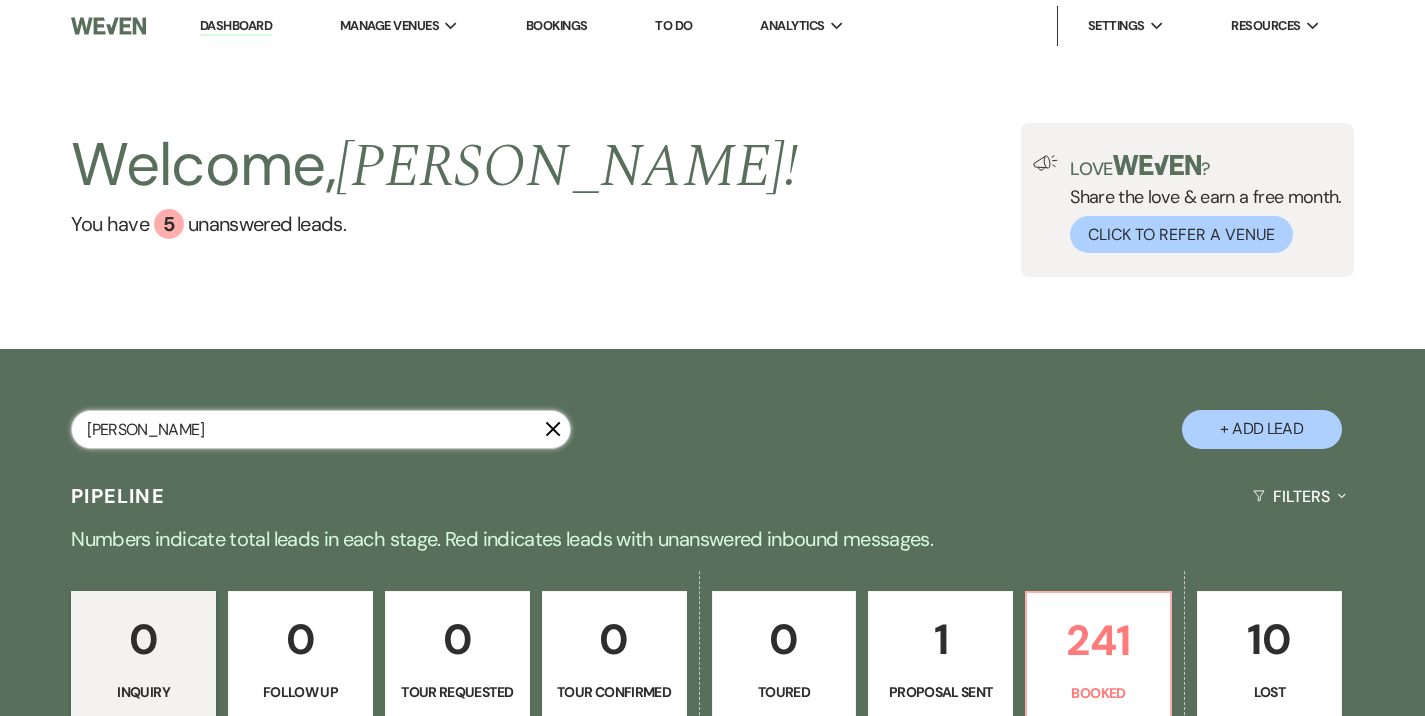 type on "weber" 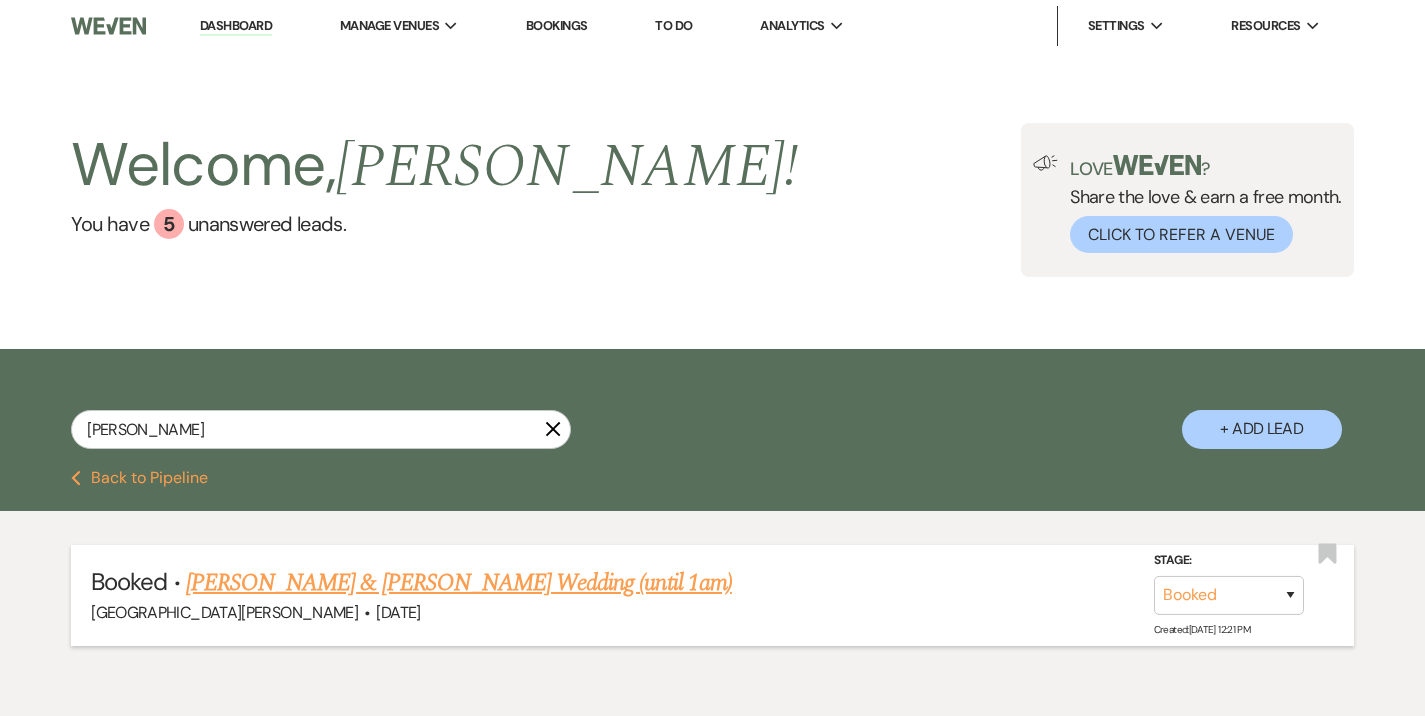 click on "Booked · Meredith Weber & Benjamin Reichard's Wedding (until 1am) Stone Valley Meadows · Jul 26, 2025 Stage: Booked Lost Created:  Dec 09, 2024, 12:21 PM Bookmark" at bounding box center [712, 595] 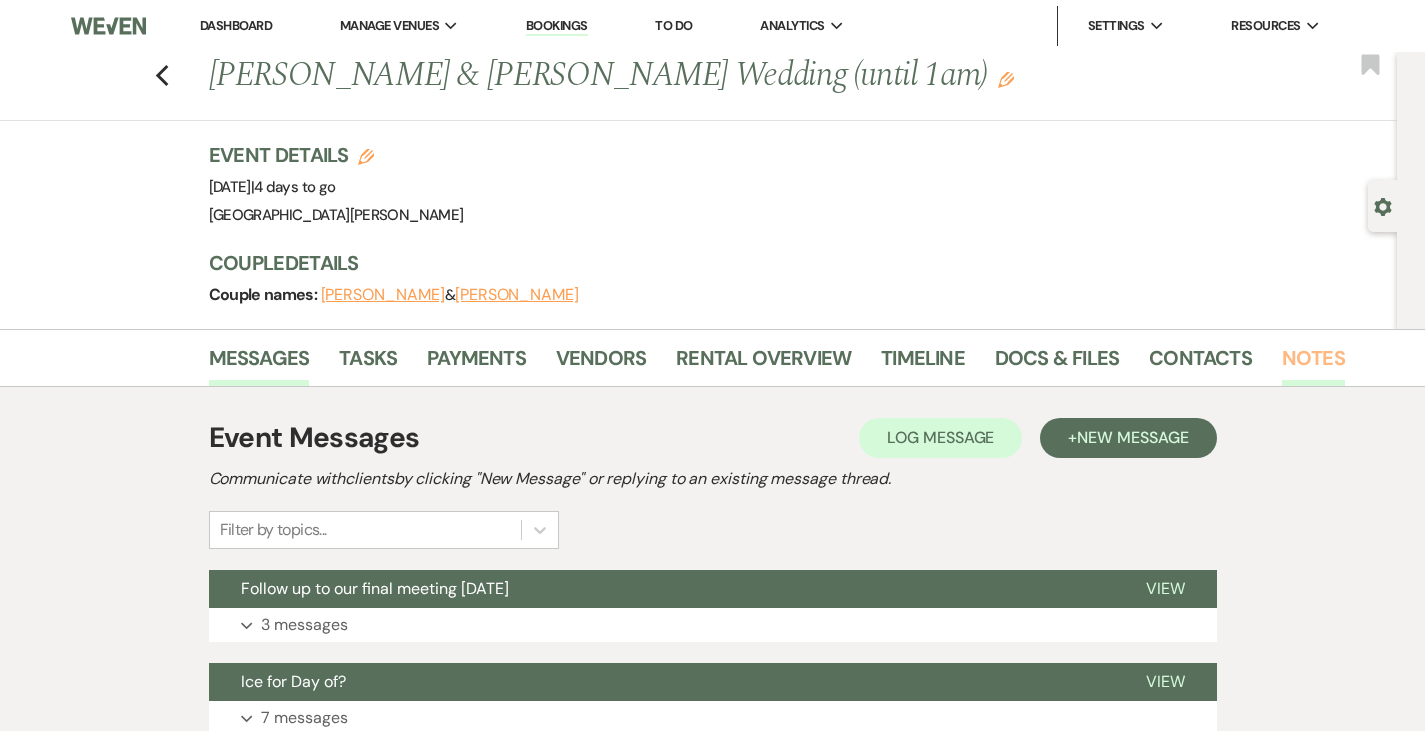 click on "Notes" at bounding box center (1313, 364) 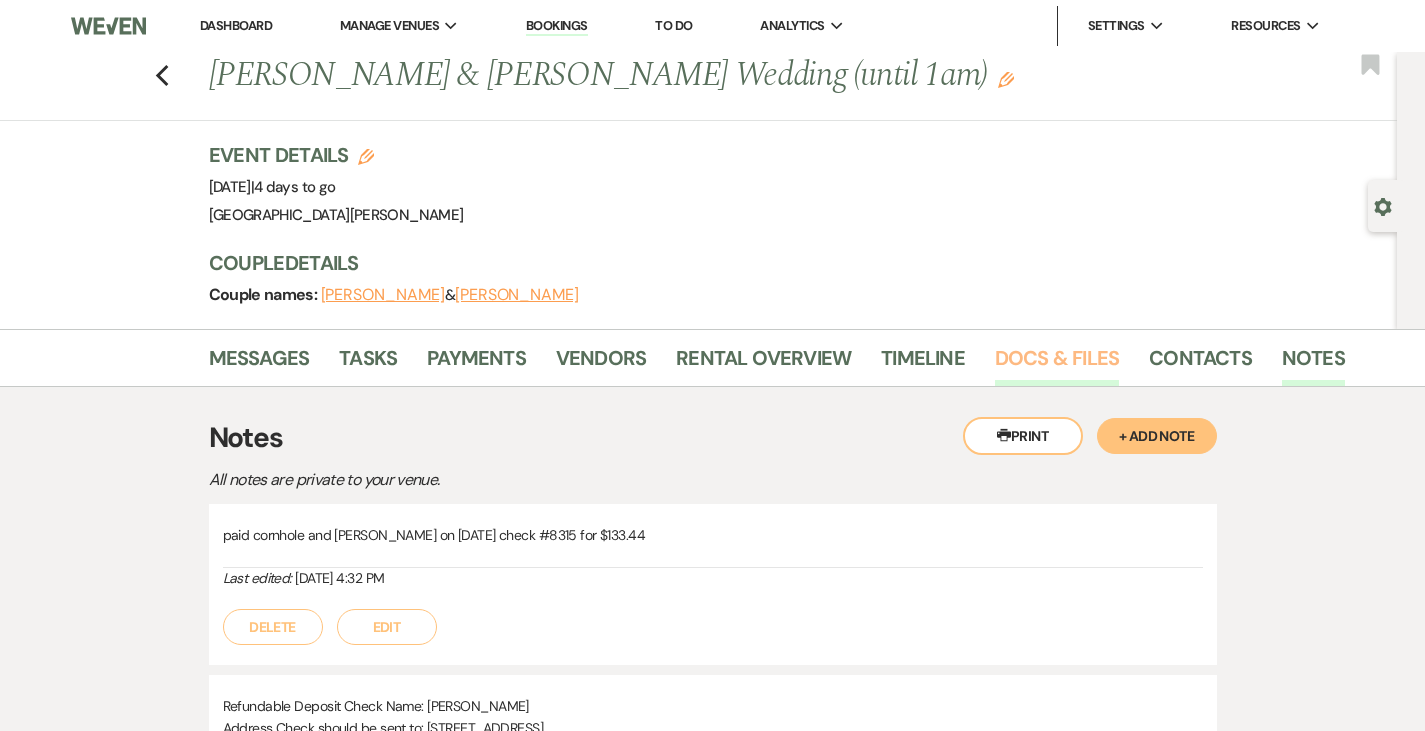click on "Docs & Files" at bounding box center (1057, 364) 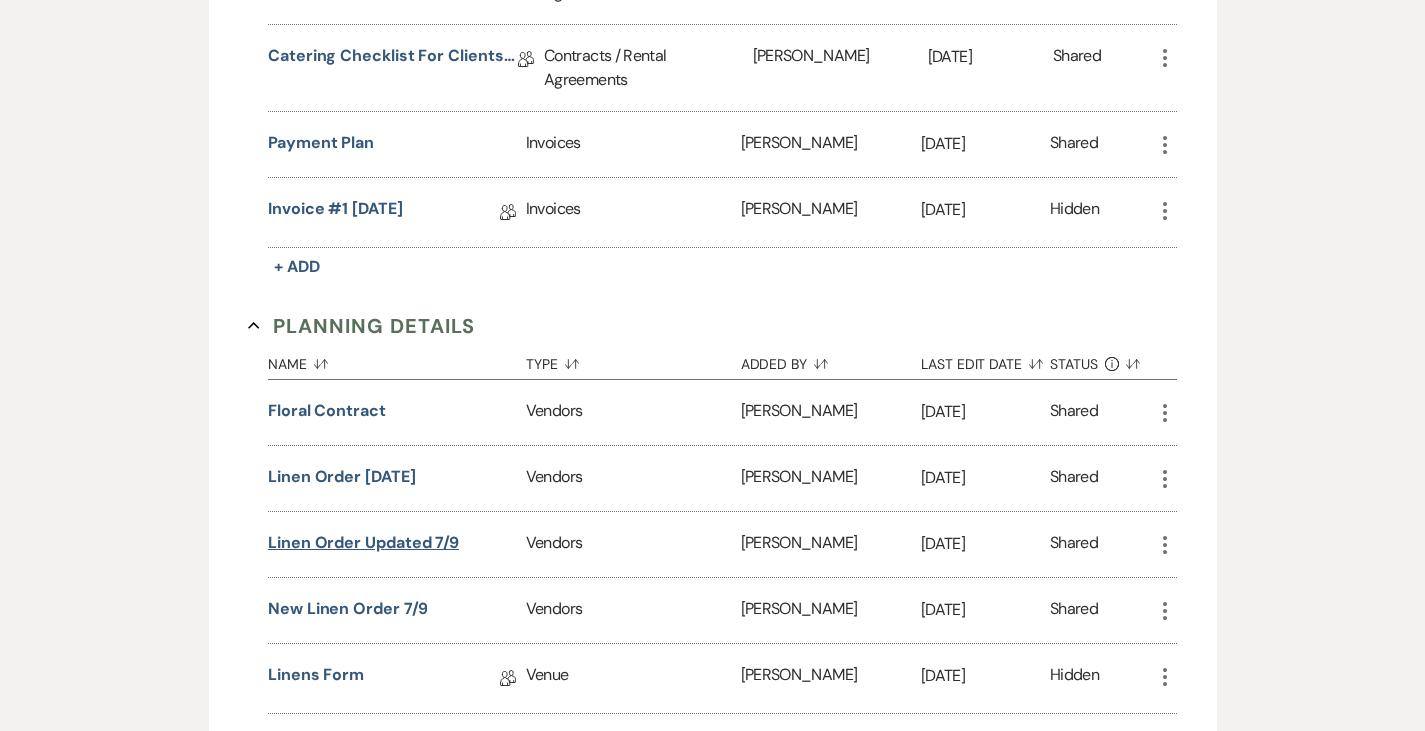 scroll, scrollTop: 1661, scrollLeft: 0, axis: vertical 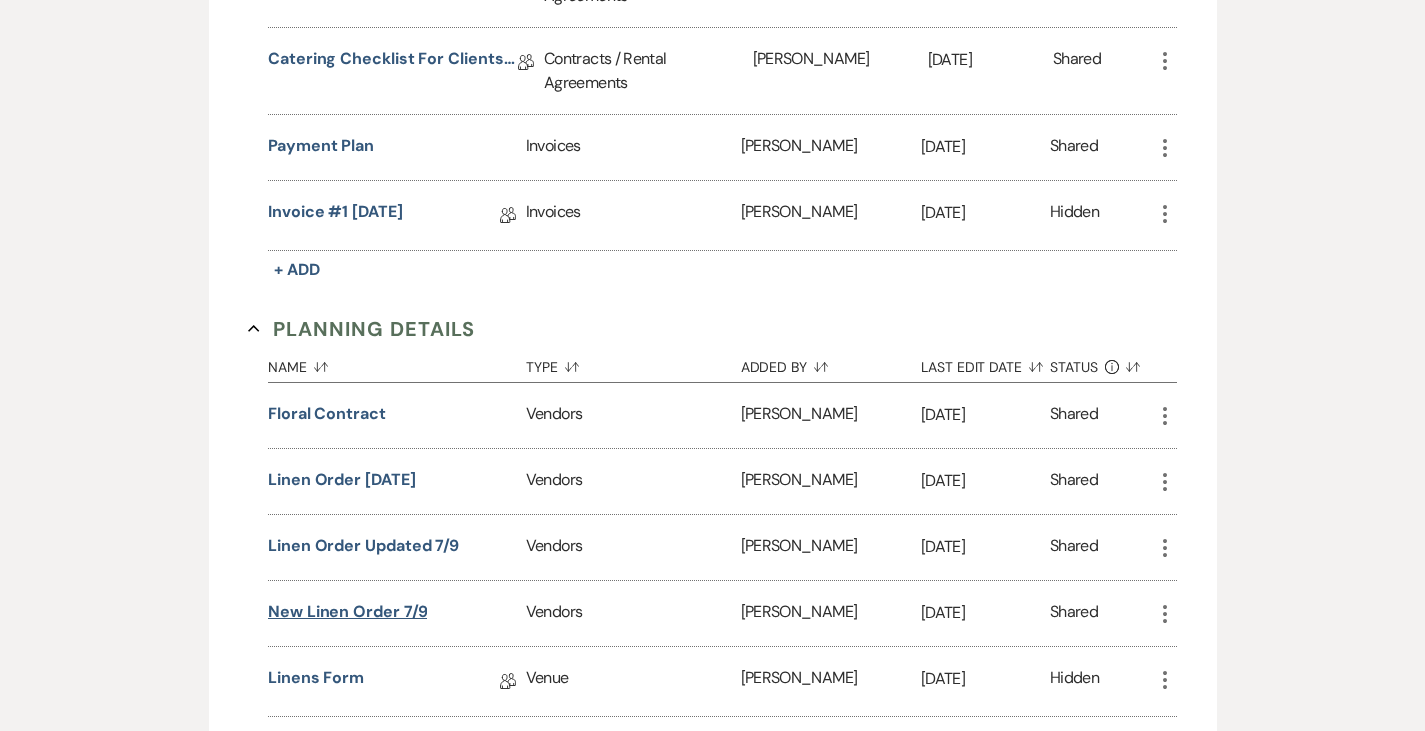 click on "new linen order 7/9" at bounding box center [347, 612] 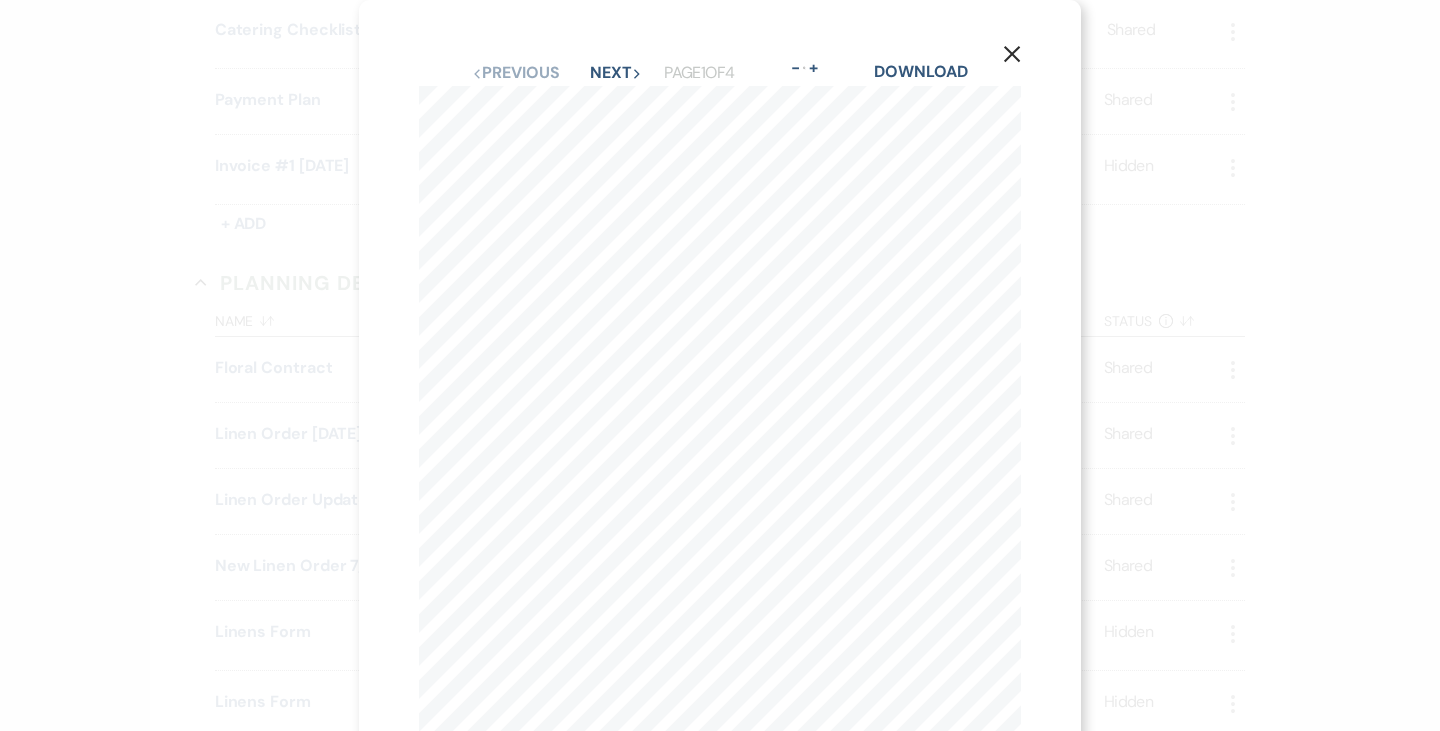 click on "X" 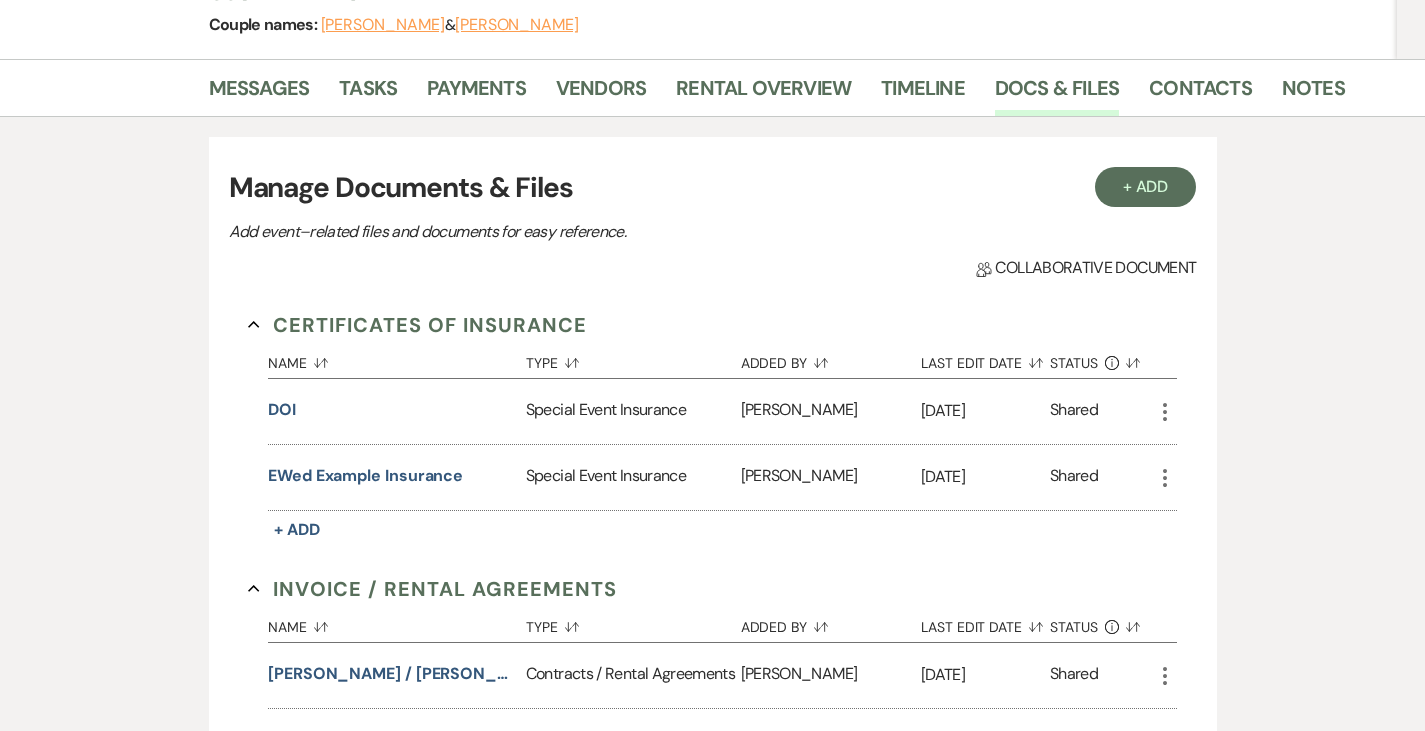 scroll, scrollTop: 0, scrollLeft: 0, axis: both 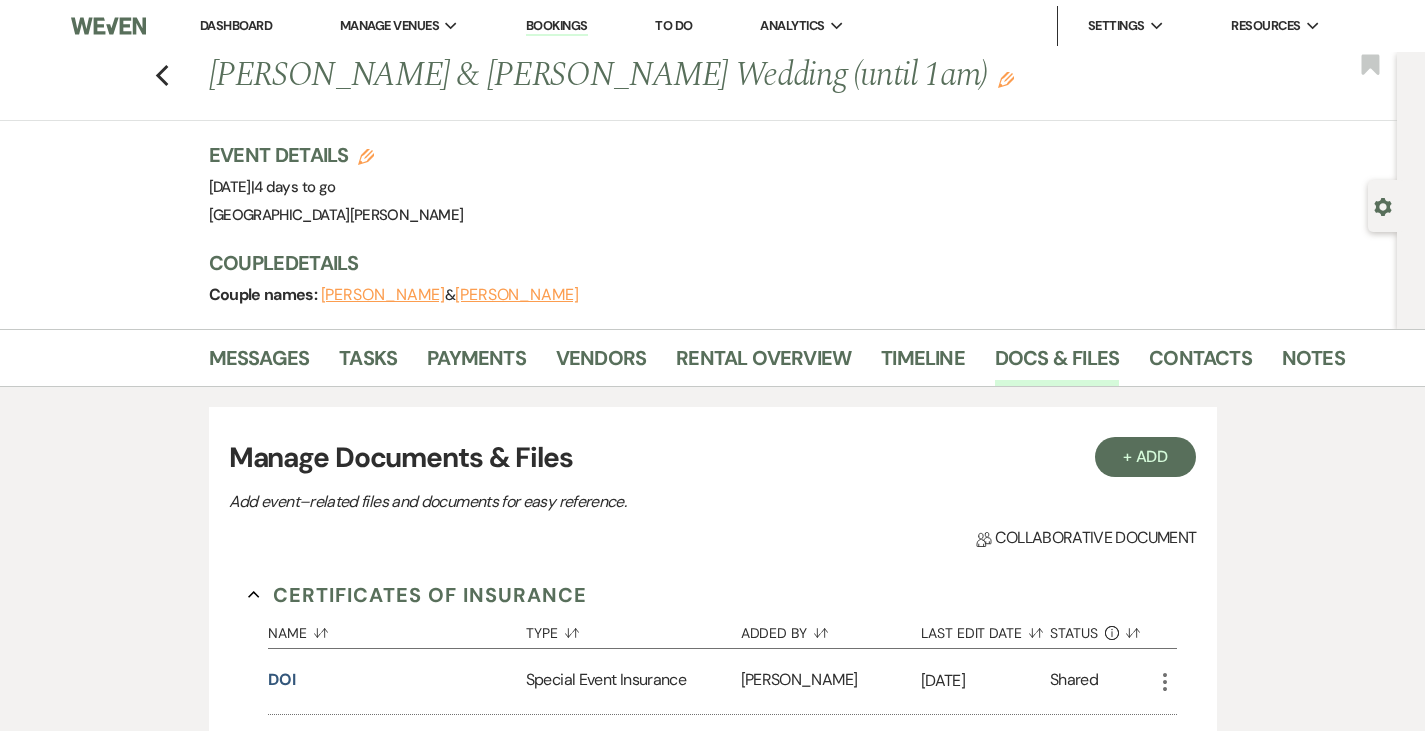 click on "Rental Overview" at bounding box center (778, 362) 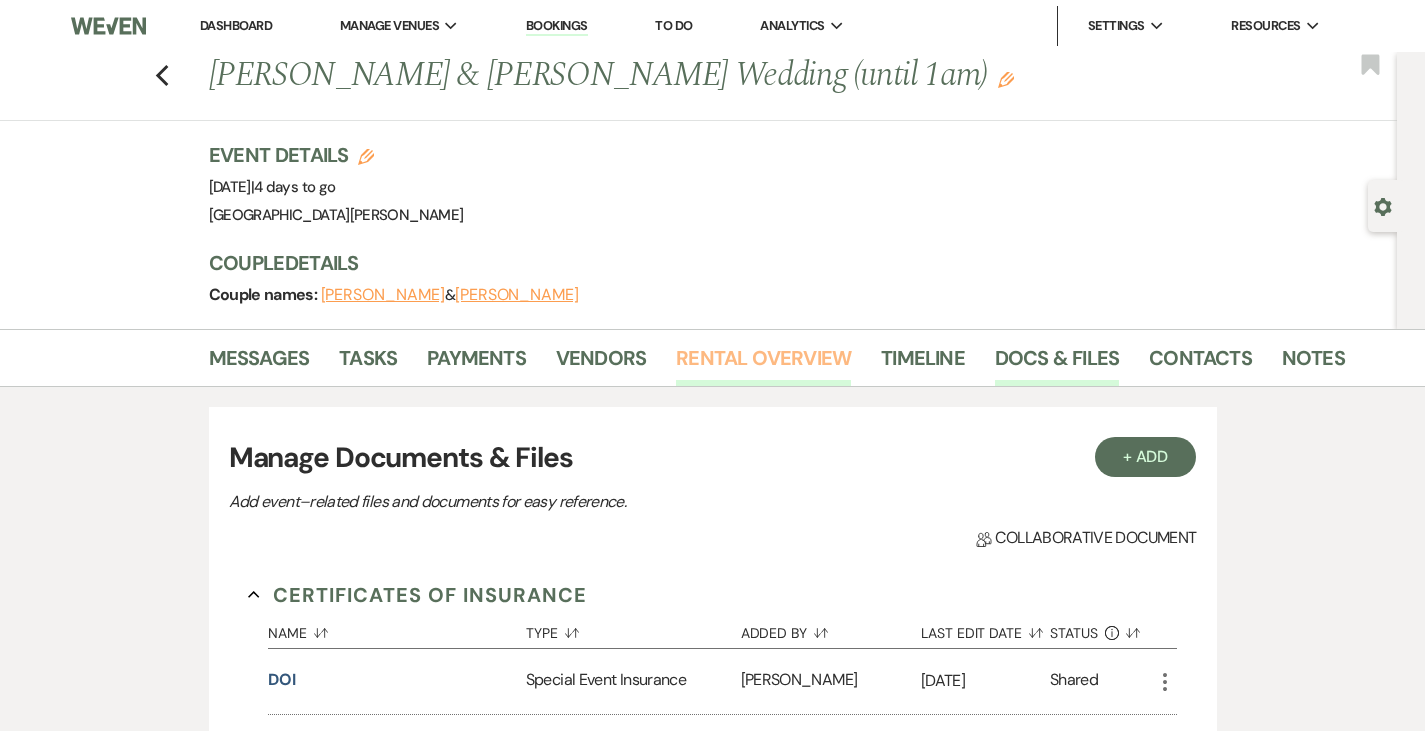 click on "Rental Overview" at bounding box center [763, 364] 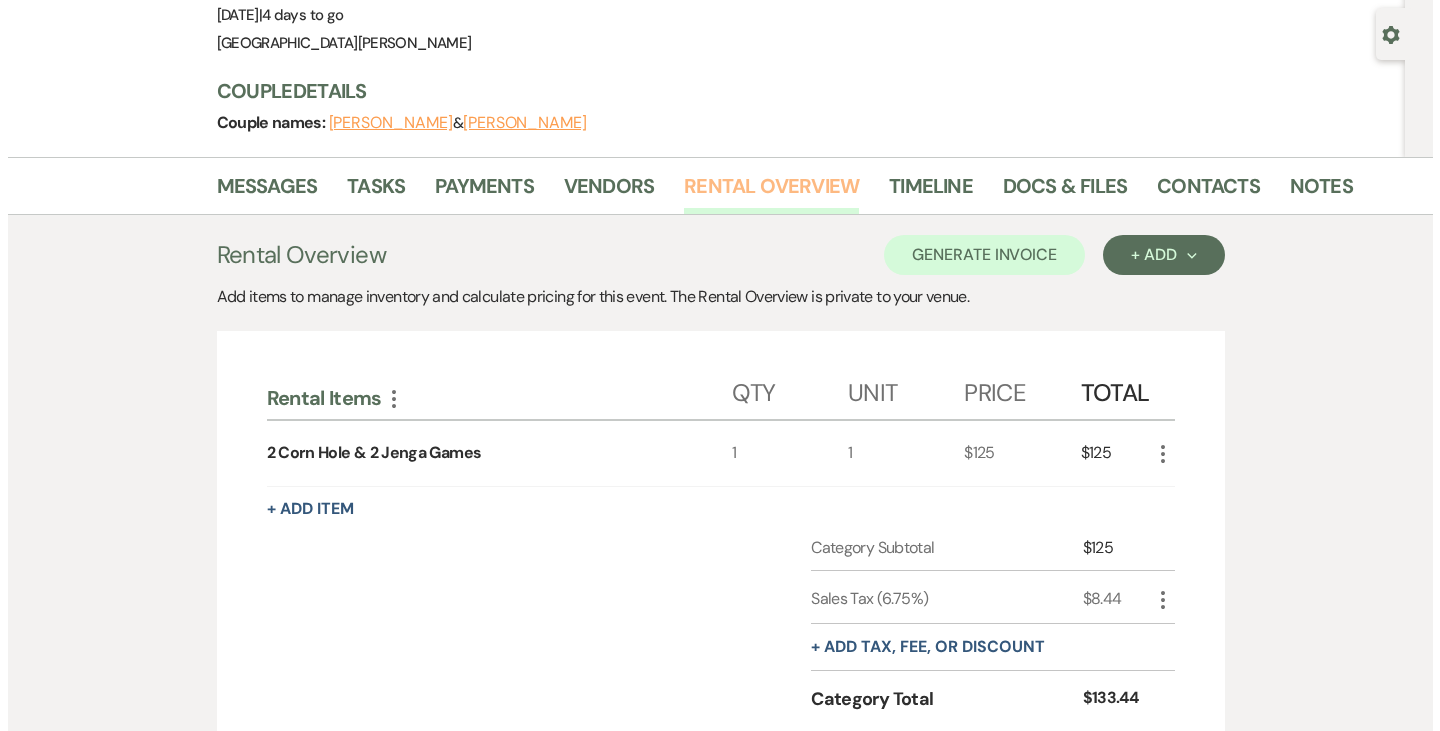 scroll, scrollTop: 0, scrollLeft: 0, axis: both 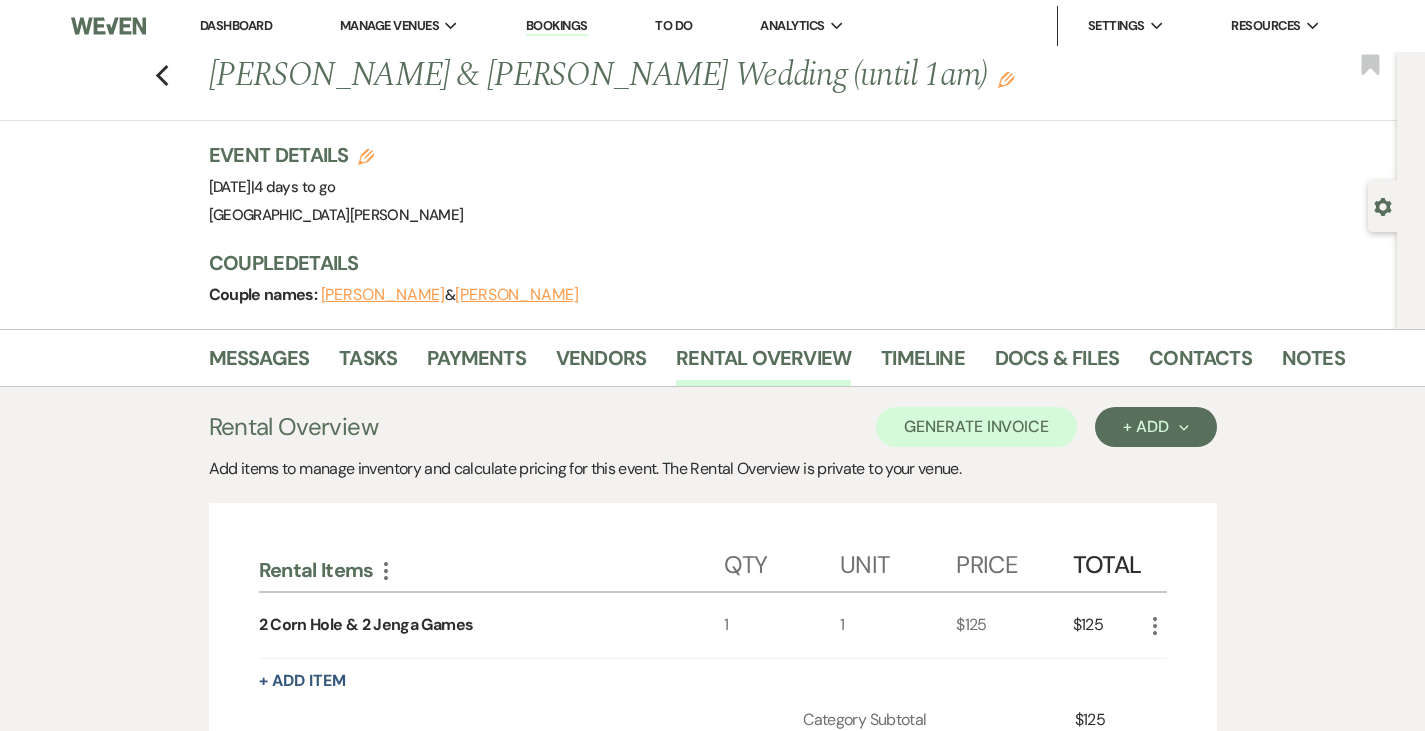 click on "Dashboard" at bounding box center [236, 25] 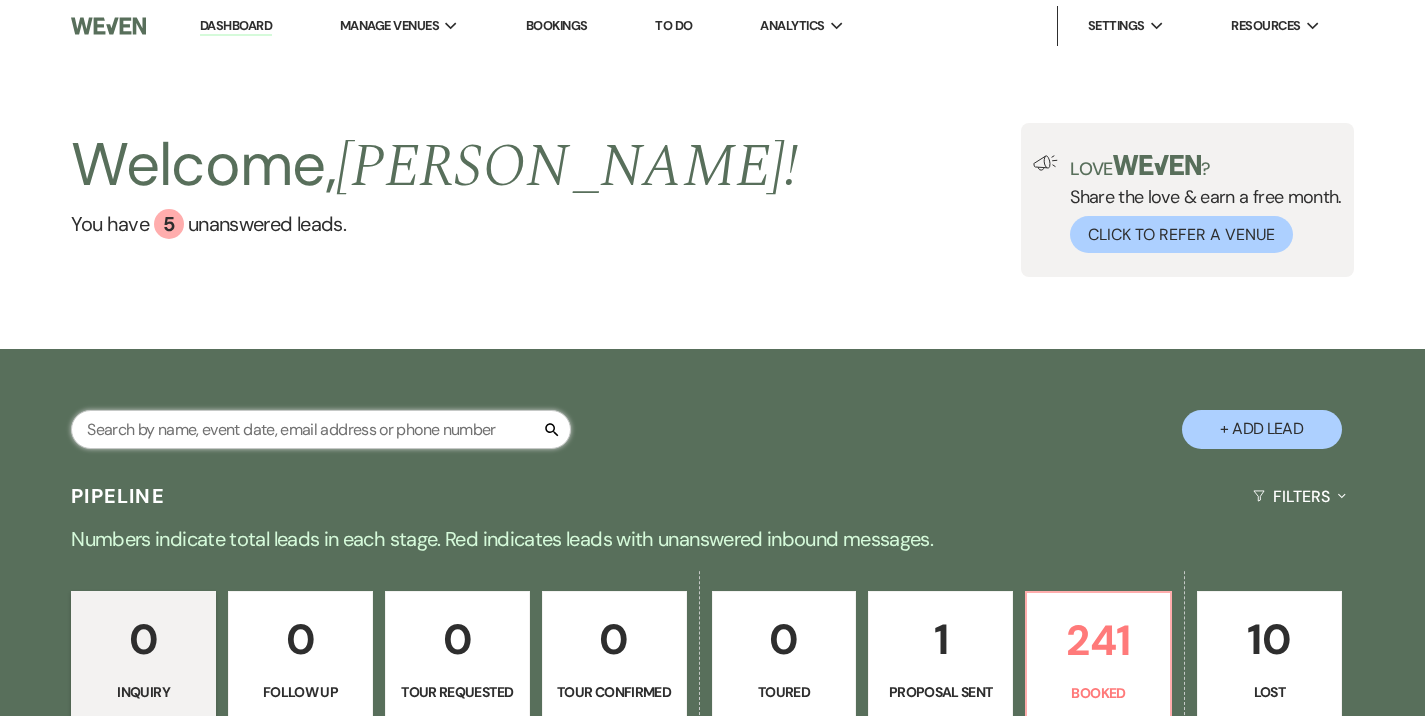 click at bounding box center (321, 429) 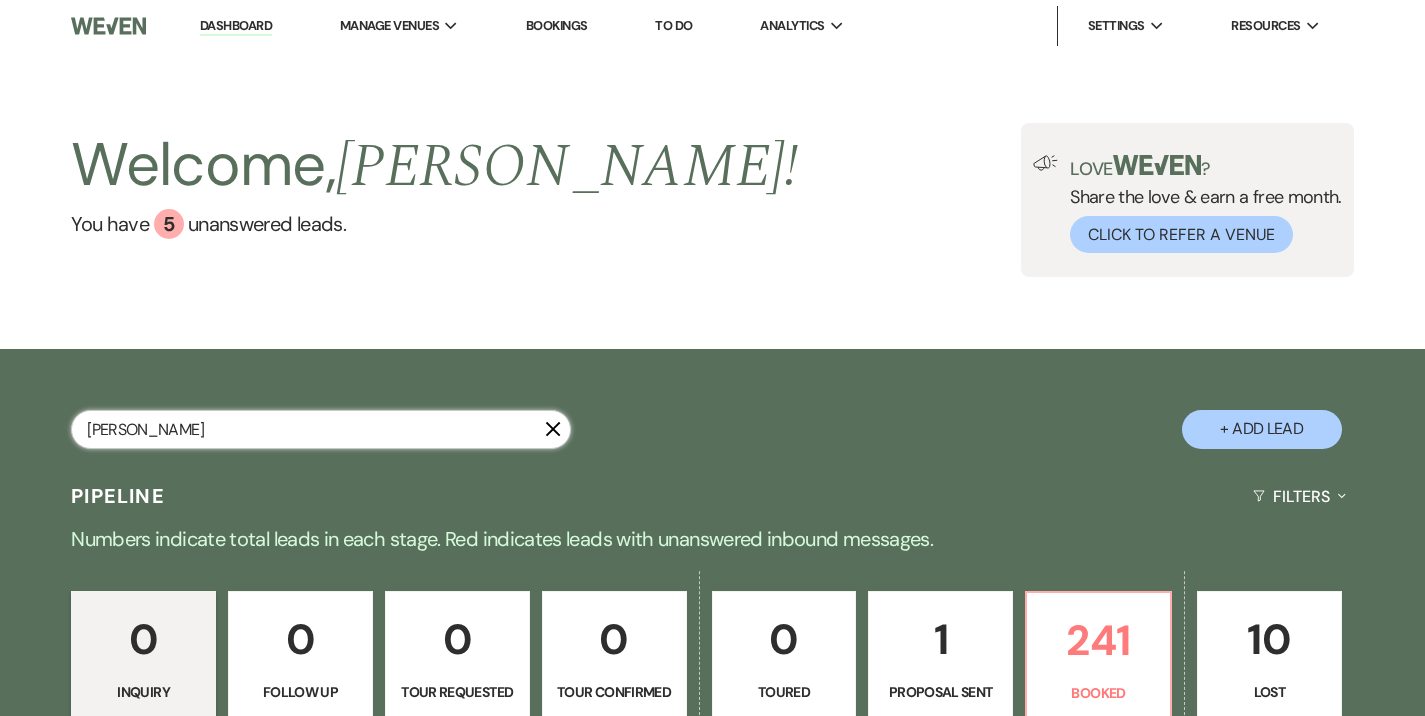 type on "scott" 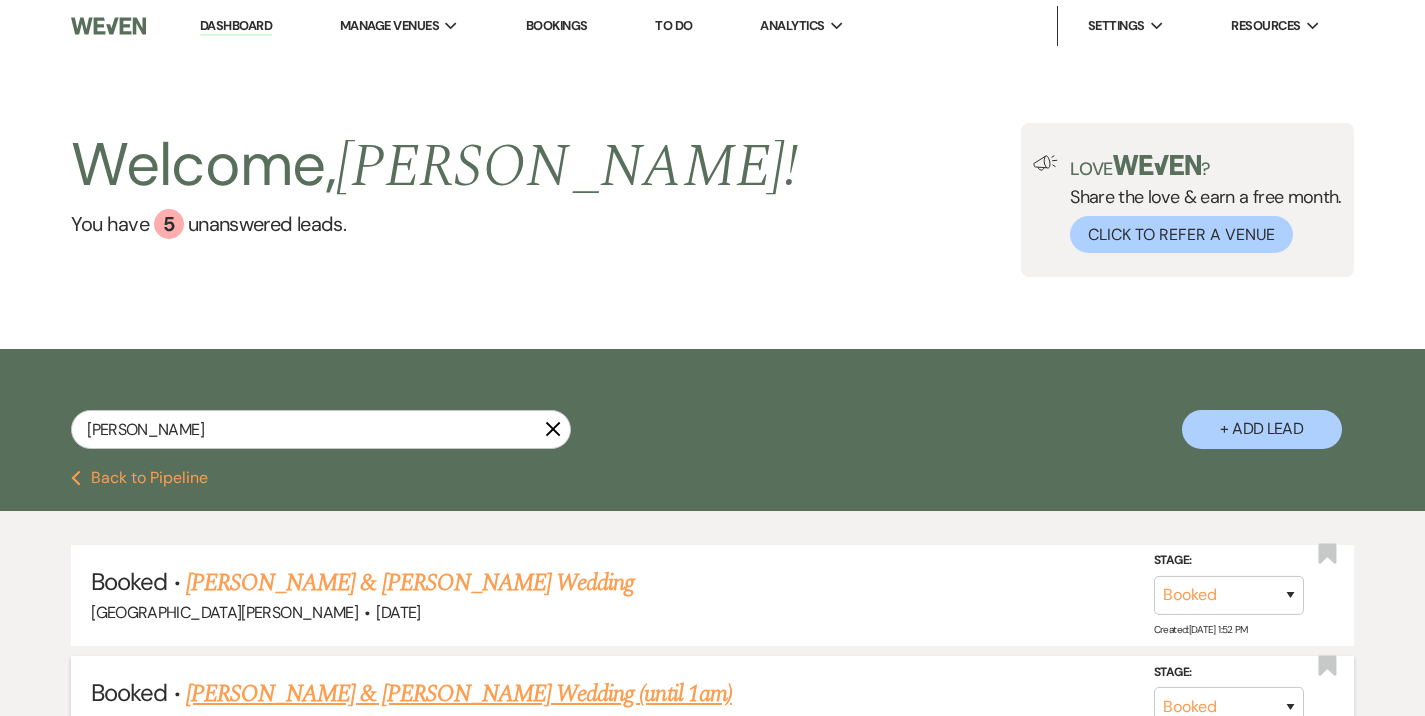 click on "Chaney Scott & Rice's Wedding (until 1am)" at bounding box center [459, 694] 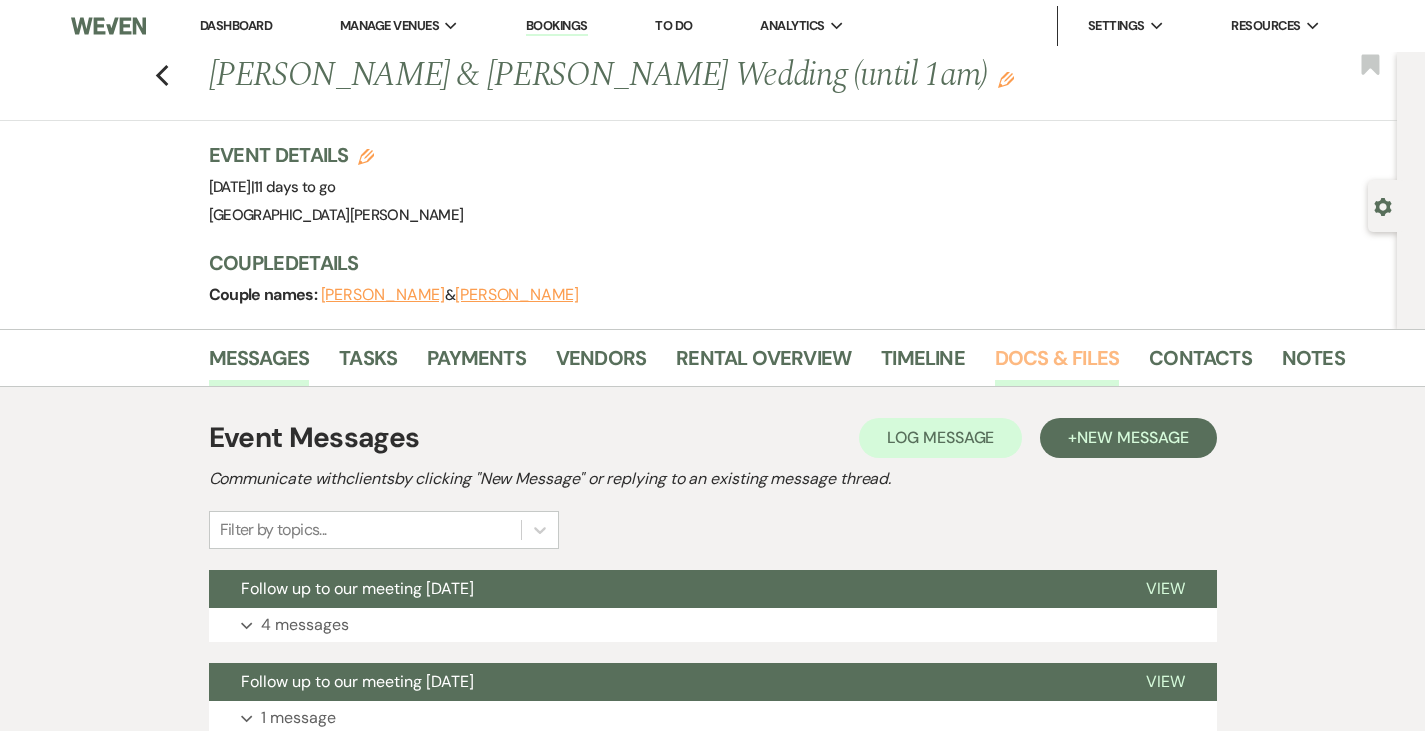 click on "Docs & Files" at bounding box center [1057, 364] 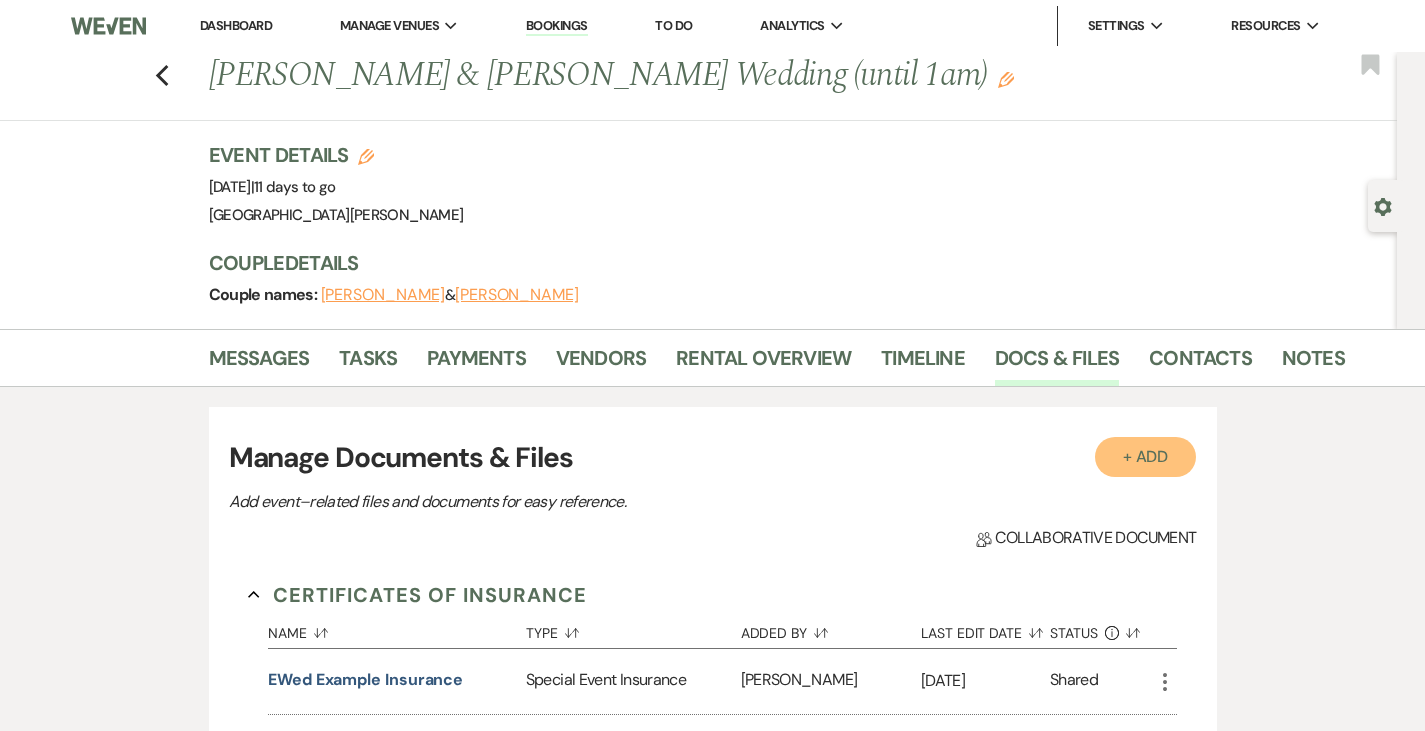 click on "+ Add" at bounding box center (1146, 457) 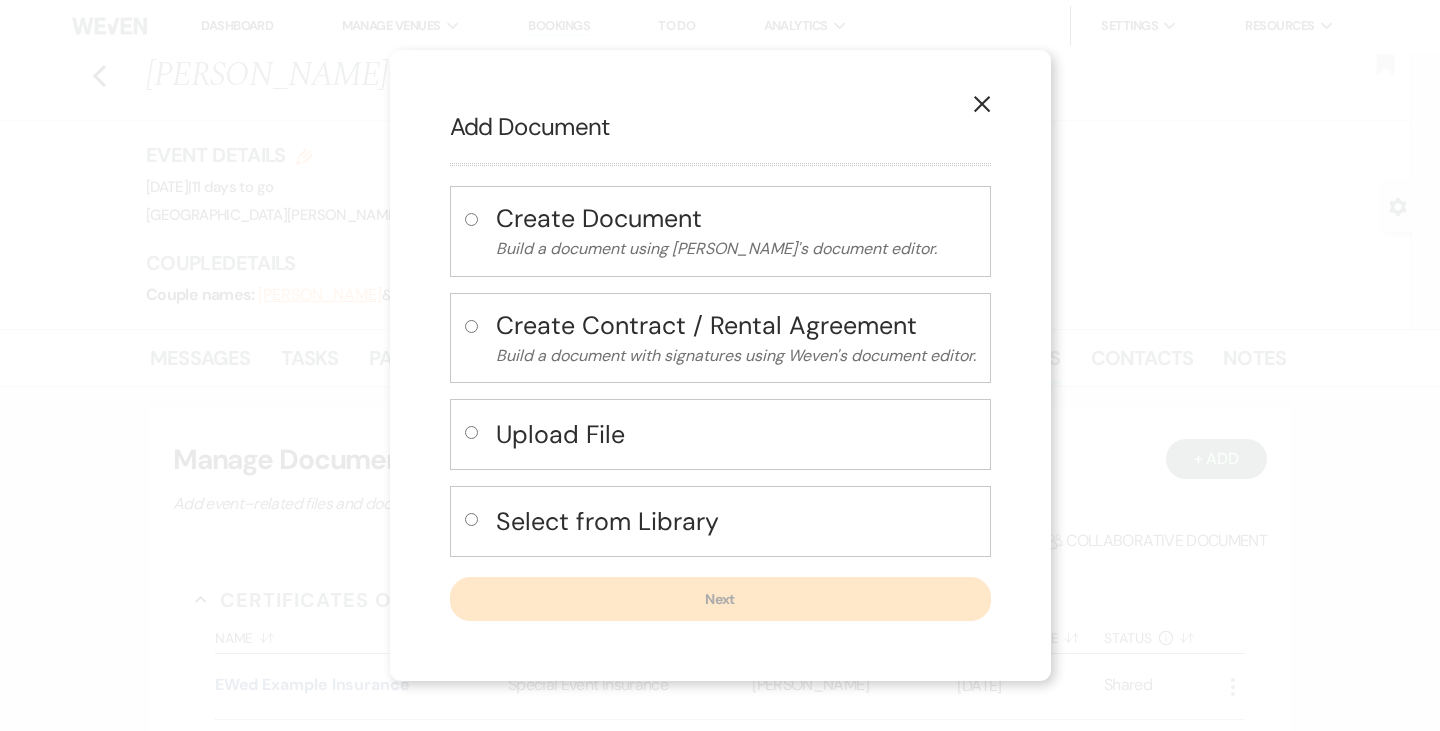 click on "Upload File" at bounding box center (736, 434) 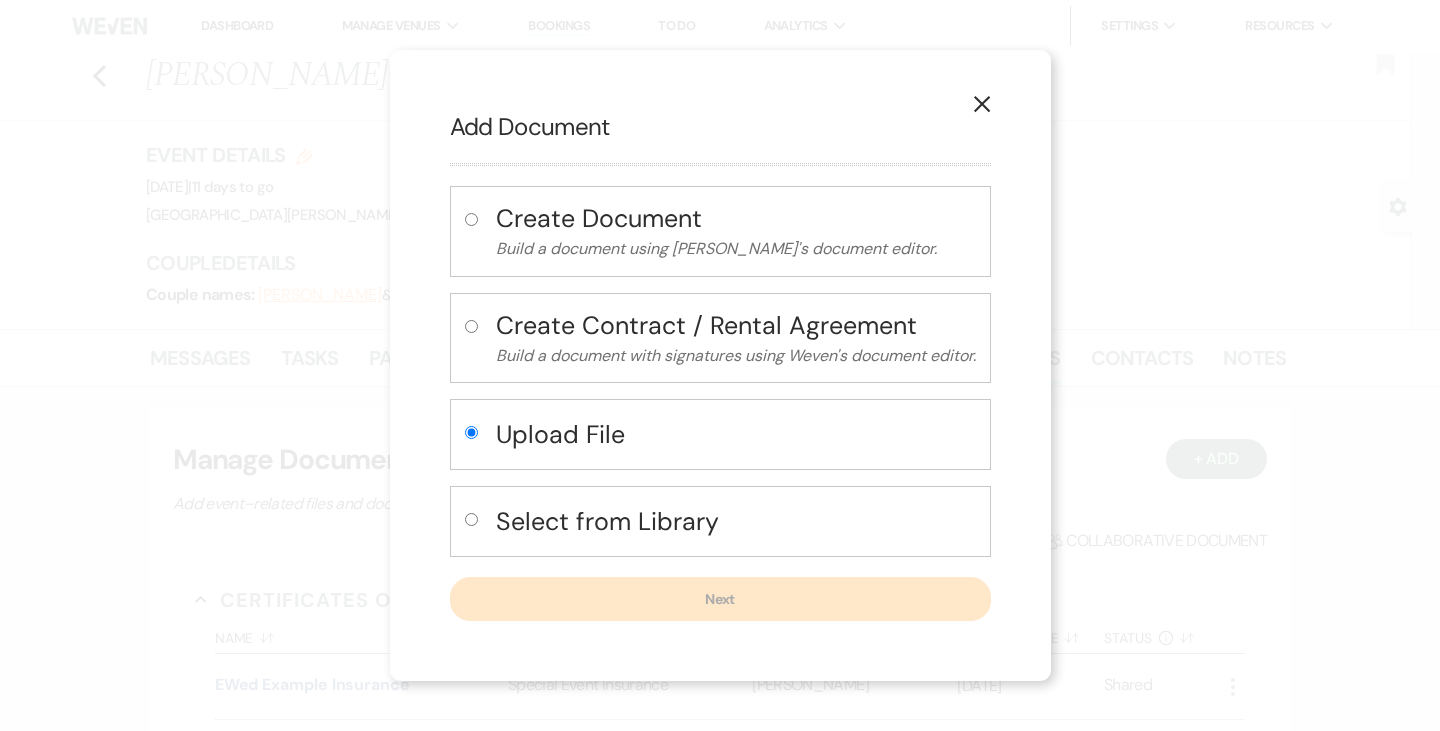 radio on "true" 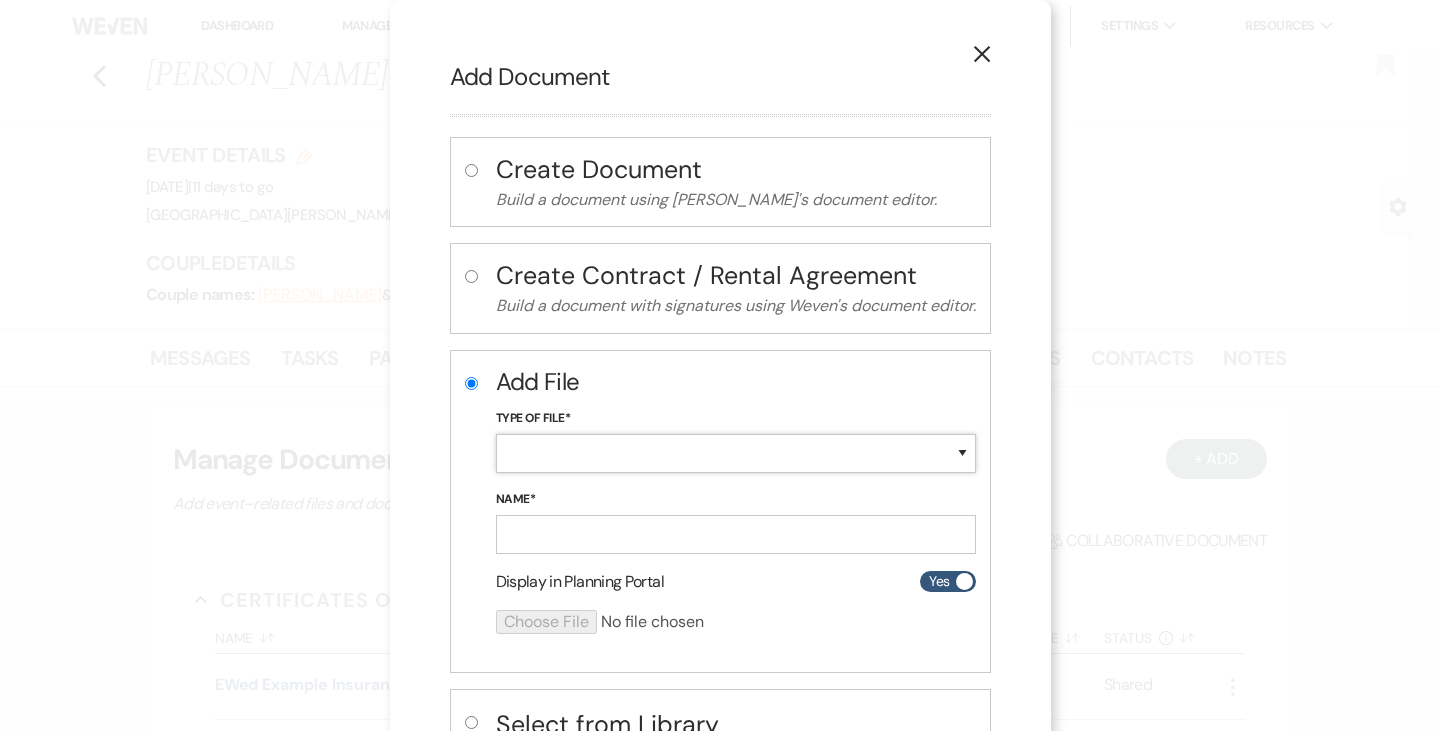 click on "Special Event Insurance Vendor Certificate of Insurance Contracts / Rental Agreements Invoices Receipts Event Maps Floor Plans Rain Plan Seating Charts Venue Layout Catering / Alcohol Permit Event Permit Fire Permit Fuel Permit Generator Permit Tent Permit Venue Permit Other Permit Inventory  Promotional Sample Venue Beverage Ceremony Event Finalize + Share Guests Lodging Menu Vendors Venue Beverage Brochure Menu Packages Product Specifications Quotes Beverage Event and Ceremony Details Finalize & Share Guests Lodging Menu Vendors Venue Event Timeline Family / Wedding Party Timeline Food and Beverage Timeline MC / DJ / Band Timeline Master Timeline Photography Timeline Set-Up / Clean-Up Vendor Timeline Bartender Safe Serve / TiPS Certification Vendor Certification Vendor License Other" at bounding box center (736, 453) 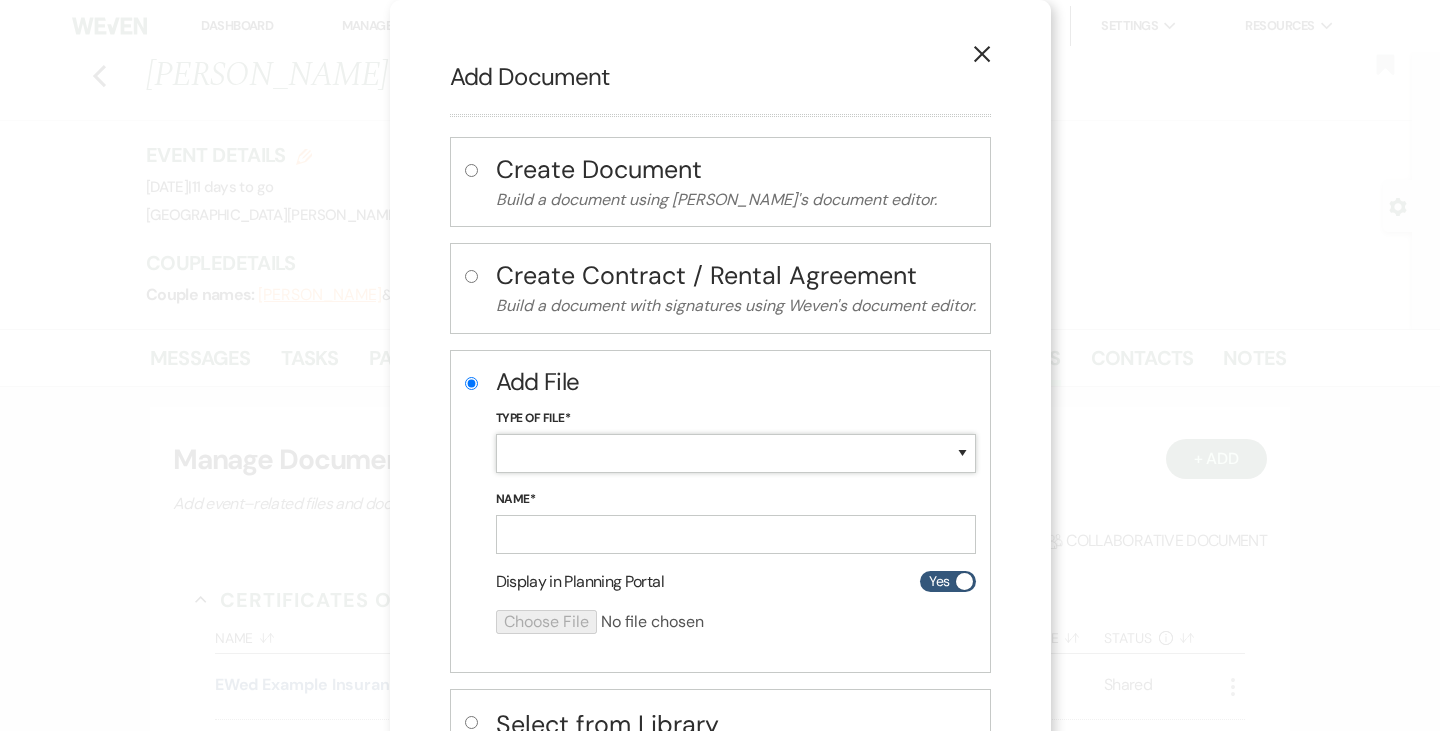 select on "63" 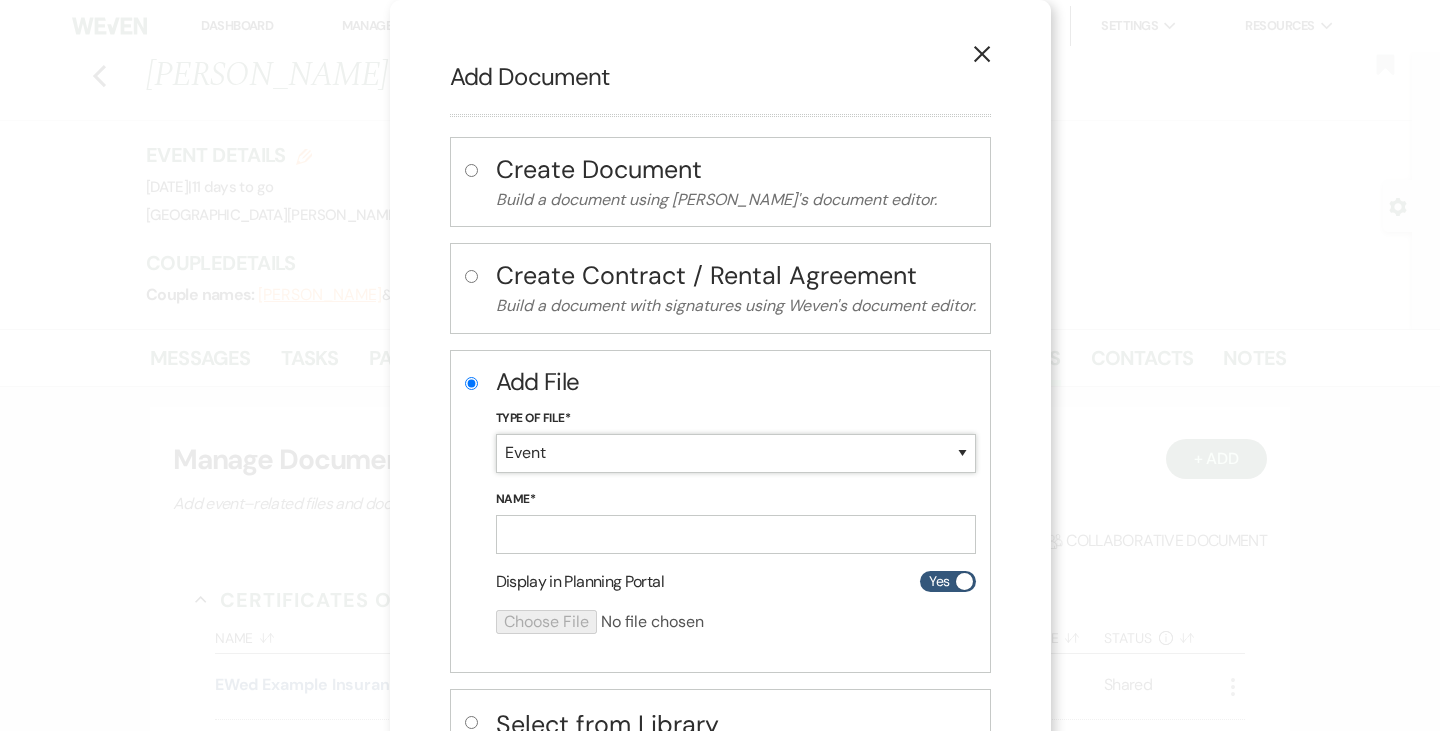 click on "Special Event Insurance Vendor Certificate of Insurance Contracts / Rental Agreements Invoices Receipts Event Maps Floor Plans Rain Plan Seating Charts Venue Layout Catering / Alcohol Permit Event Permit Fire Permit Fuel Permit Generator Permit Tent Permit Venue Permit Other Permit Inventory  Promotional Sample Venue Beverage Ceremony Event Finalize + Share Guests Lodging Menu Vendors Venue Beverage Brochure Menu Packages Product Specifications Quotes Beverage Event and Ceremony Details Finalize & Share Guests Lodging Menu Vendors Venue Event Timeline Family / Wedding Party Timeline Food and Beverage Timeline MC / DJ / Band Timeline Master Timeline Photography Timeline Set-Up / Clean-Up Vendor Timeline Bartender Safe Serve / TiPS Certification Vendor Certification Vendor License Other" at bounding box center [736, 453] 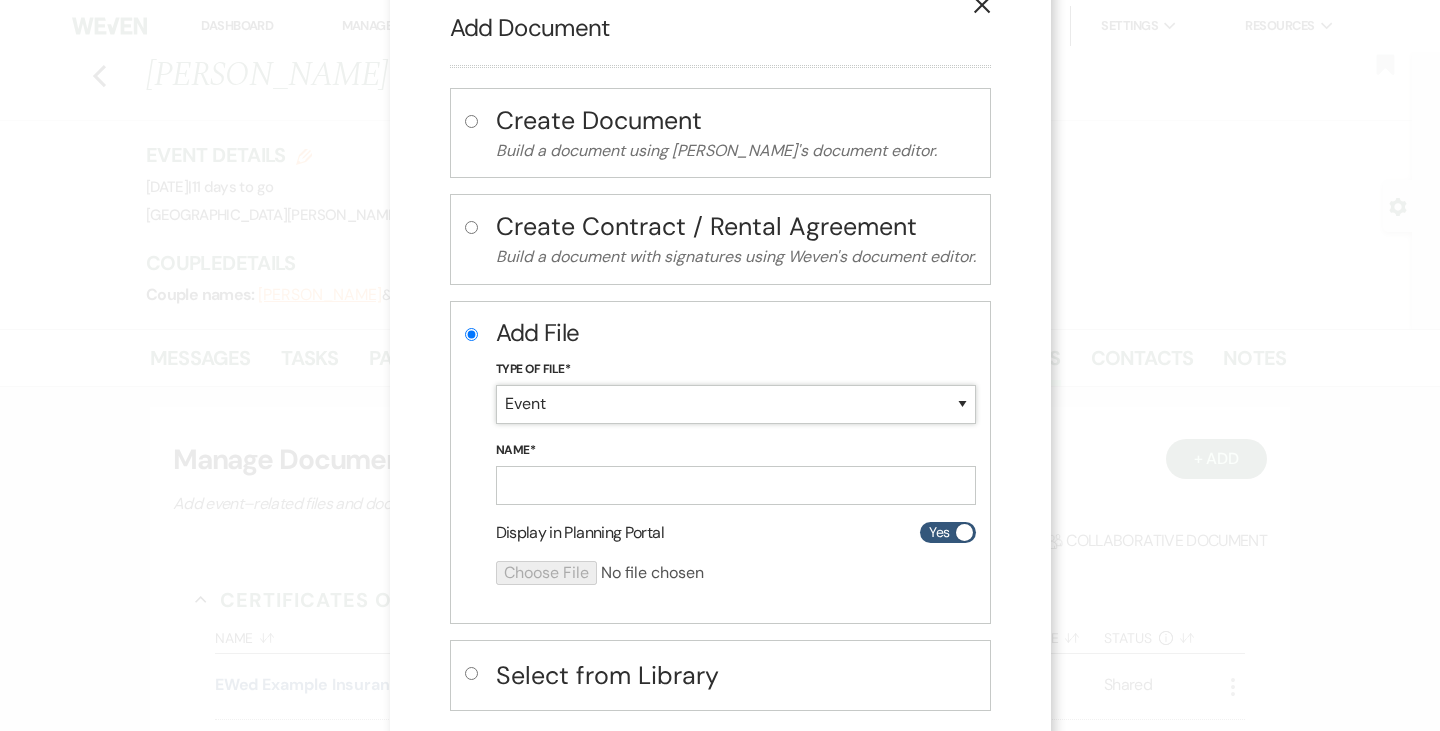 scroll, scrollTop: 50, scrollLeft: 0, axis: vertical 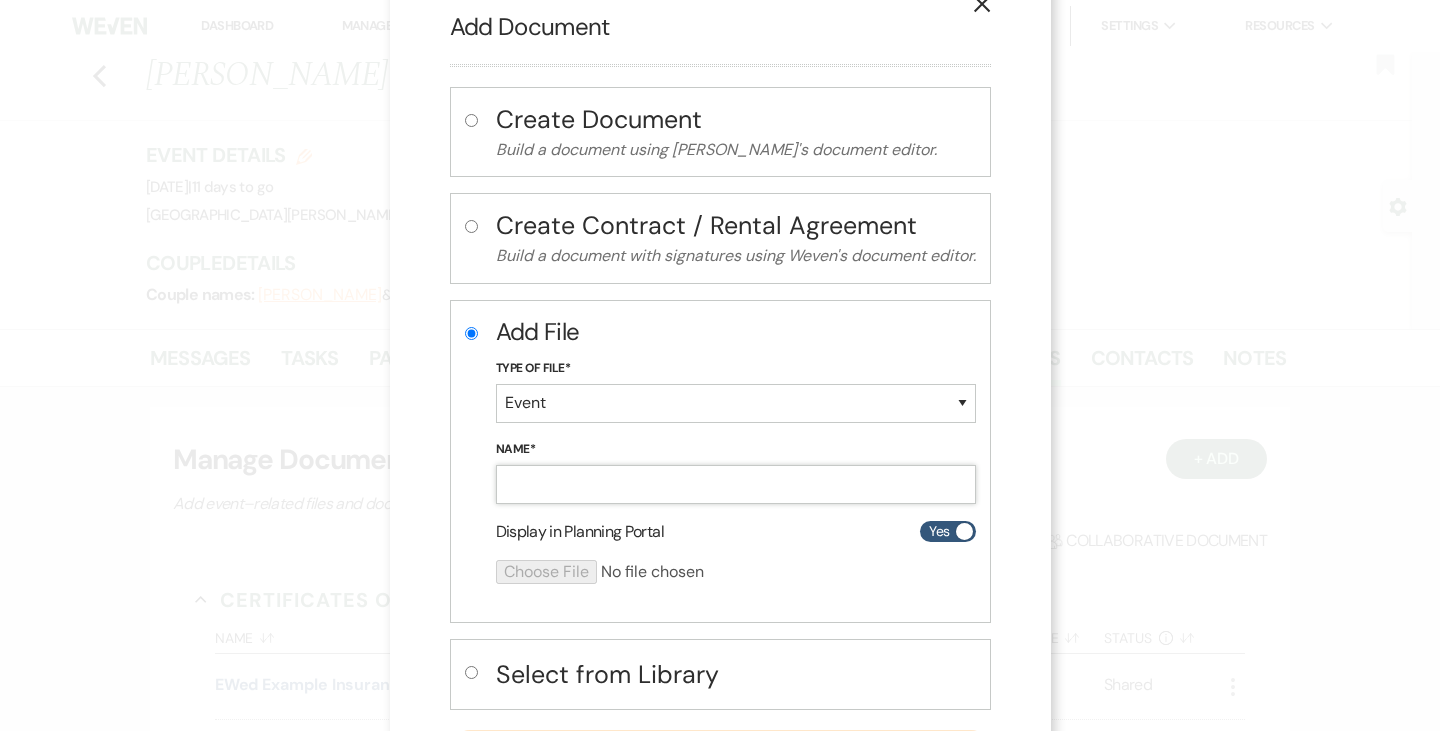 click on "Name*" at bounding box center (736, 484) 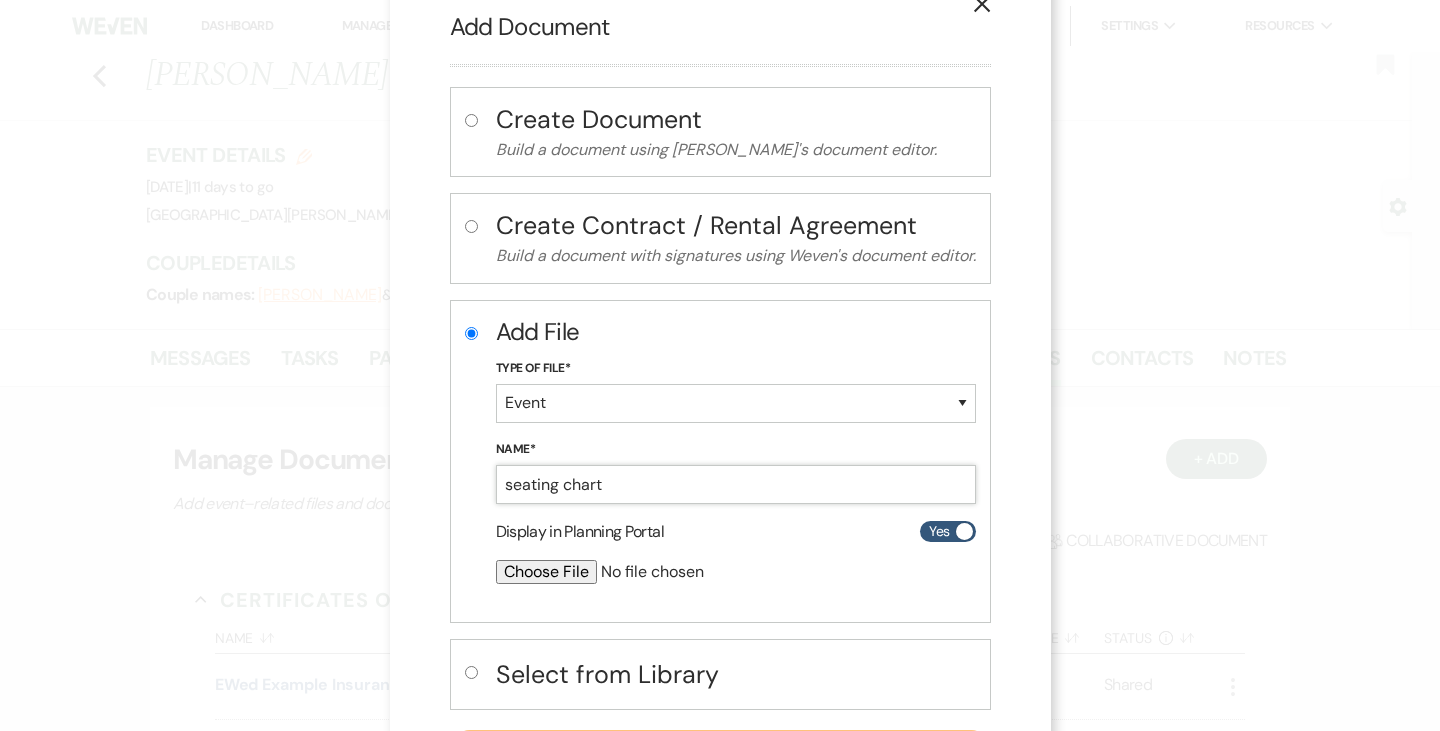 type on "seating chart" 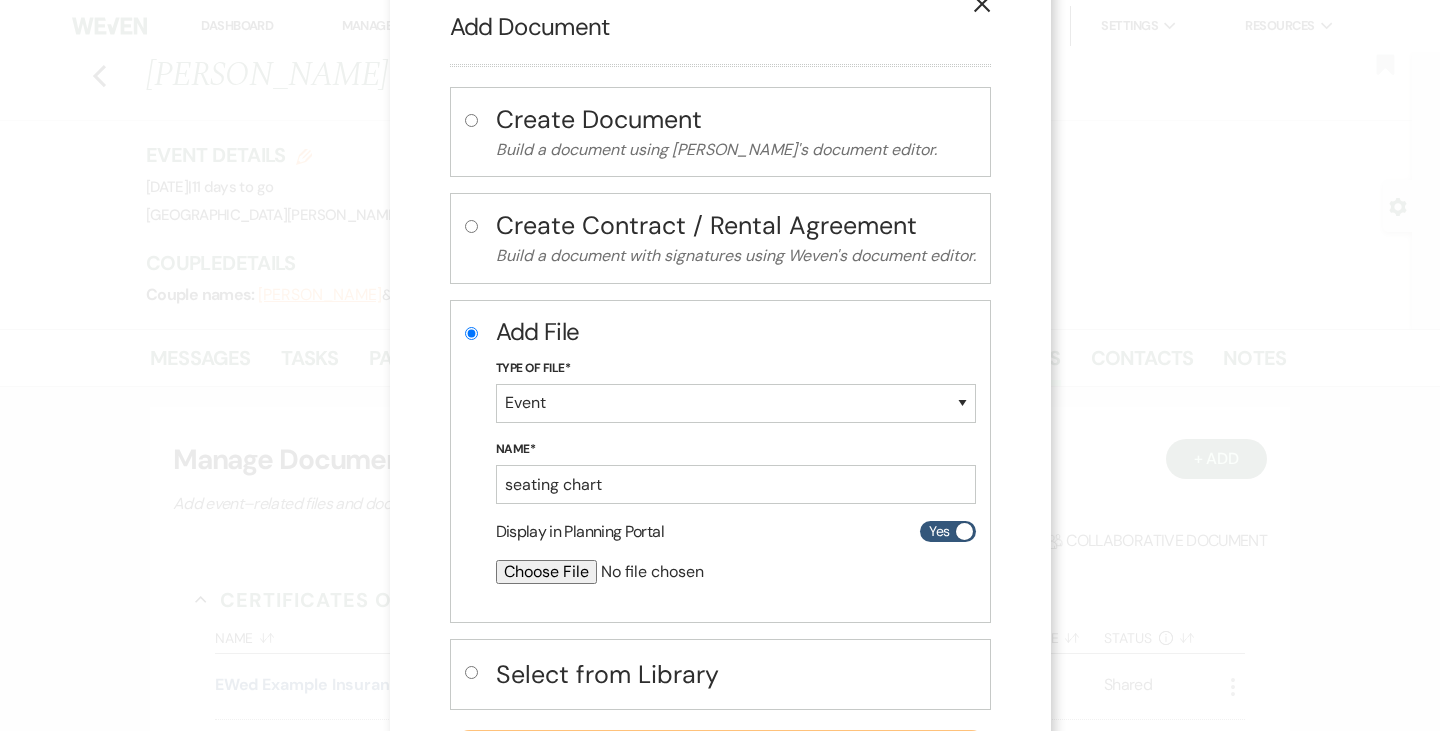 click at bounding box center (683, 572) 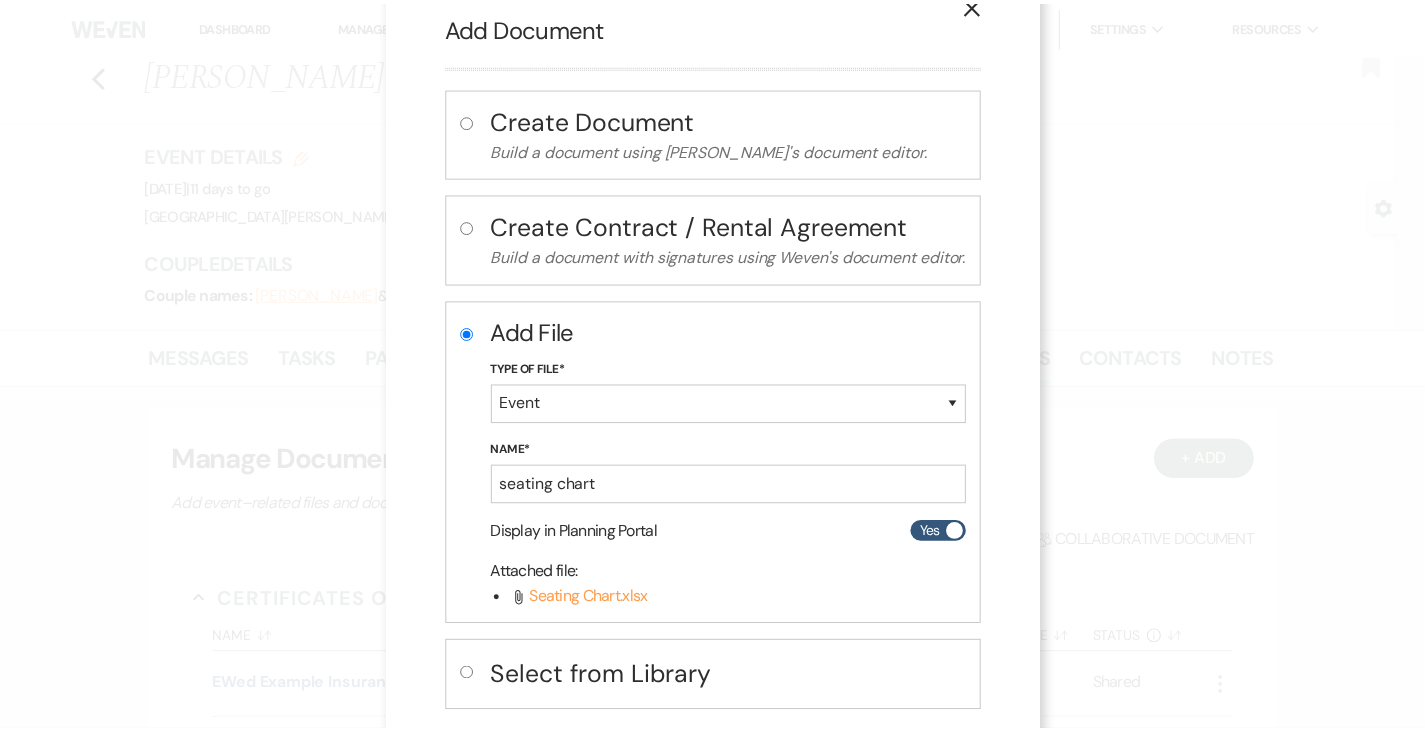 scroll, scrollTop: 154, scrollLeft: 0, axis: vertical 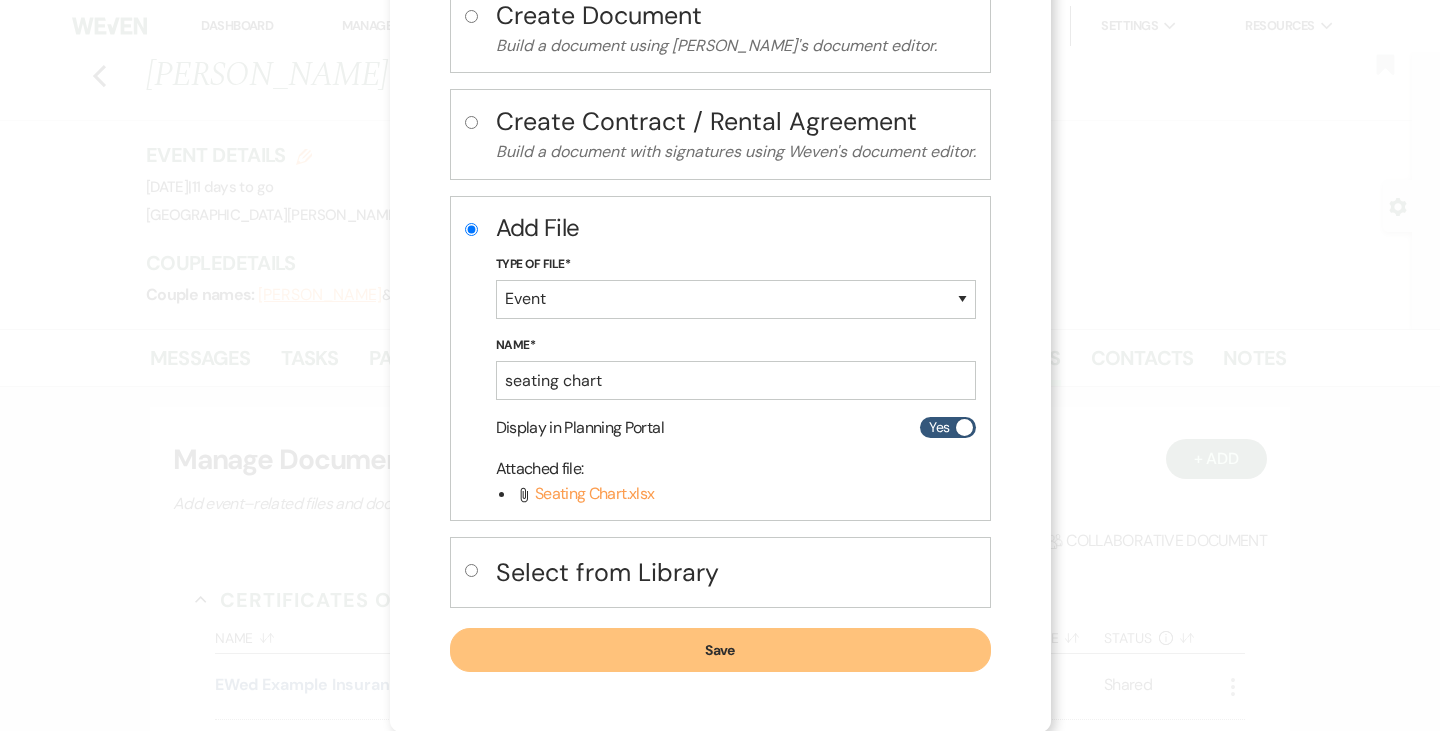 click on "Save" at bounding box center [720, 650] 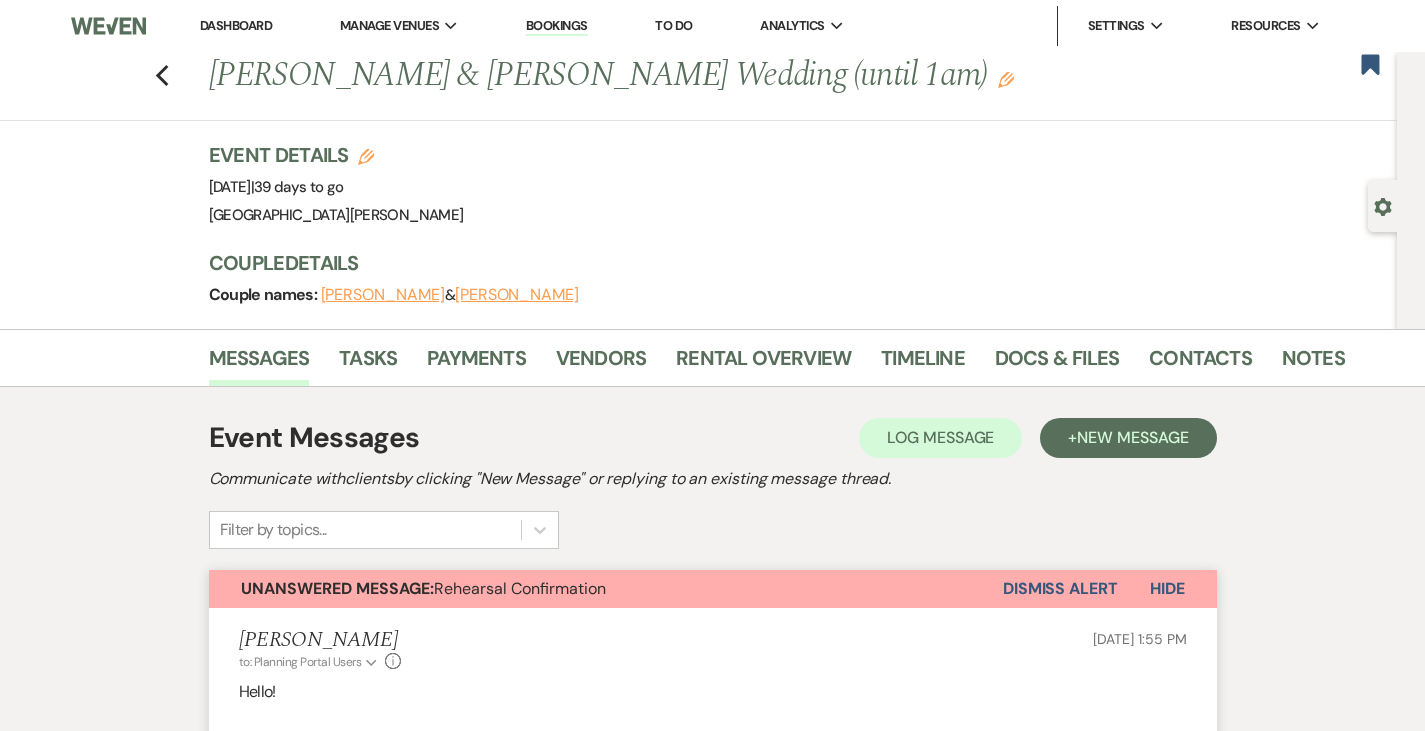 scroll, scrollTop: 503, scrollLeft: 0, axis: vertical 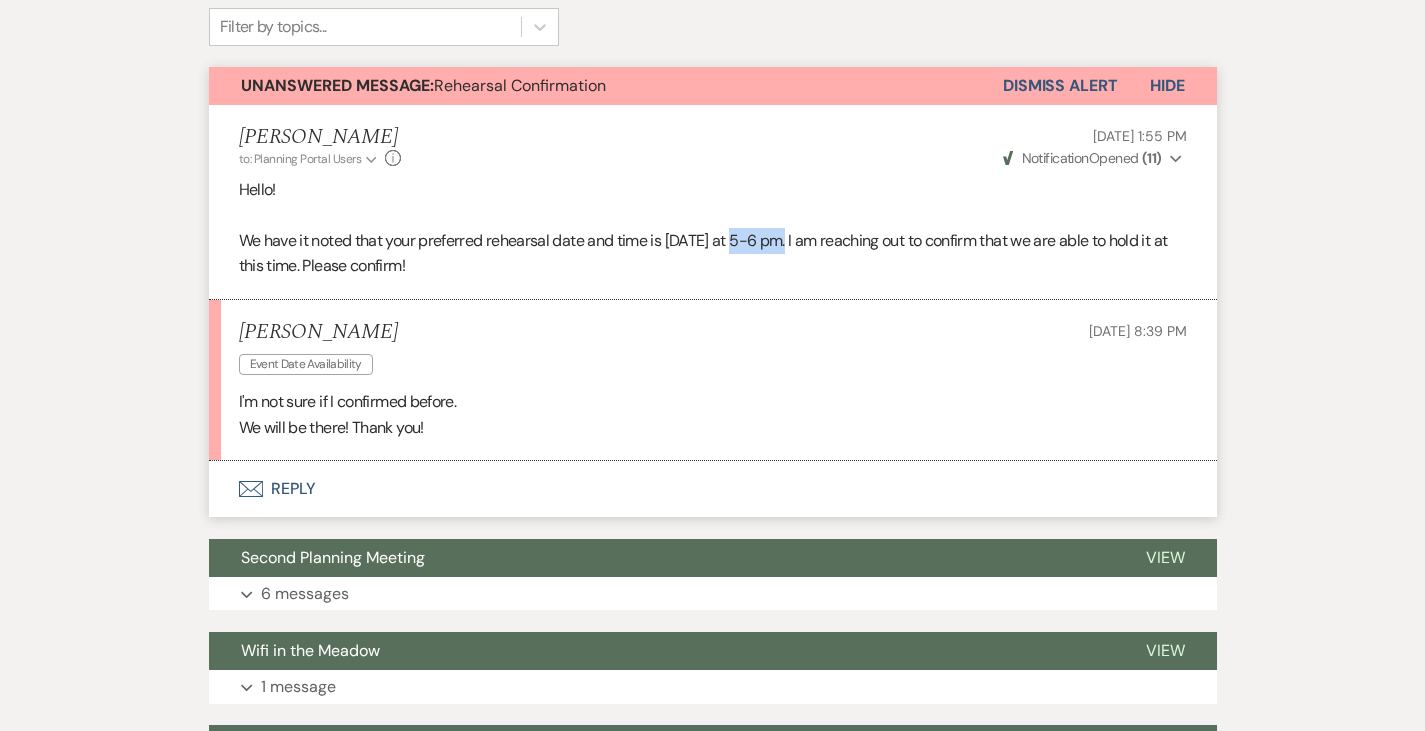 drag, startPoint x: 679, startPoint y: 239, endPoint x: 728, endPoint y: 238, distance: 49.010204 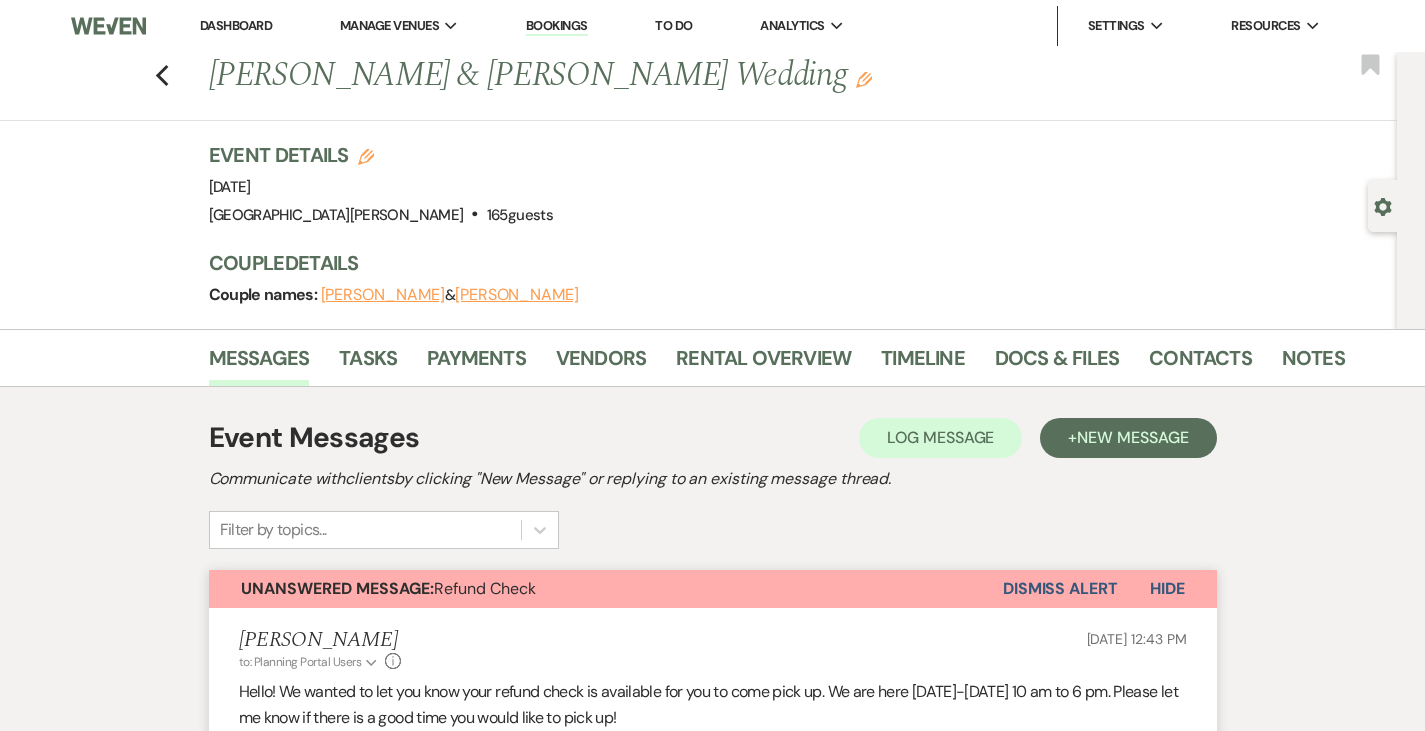 scroll, scrollTop: 524, scrollLeft: 0, axis: vertical 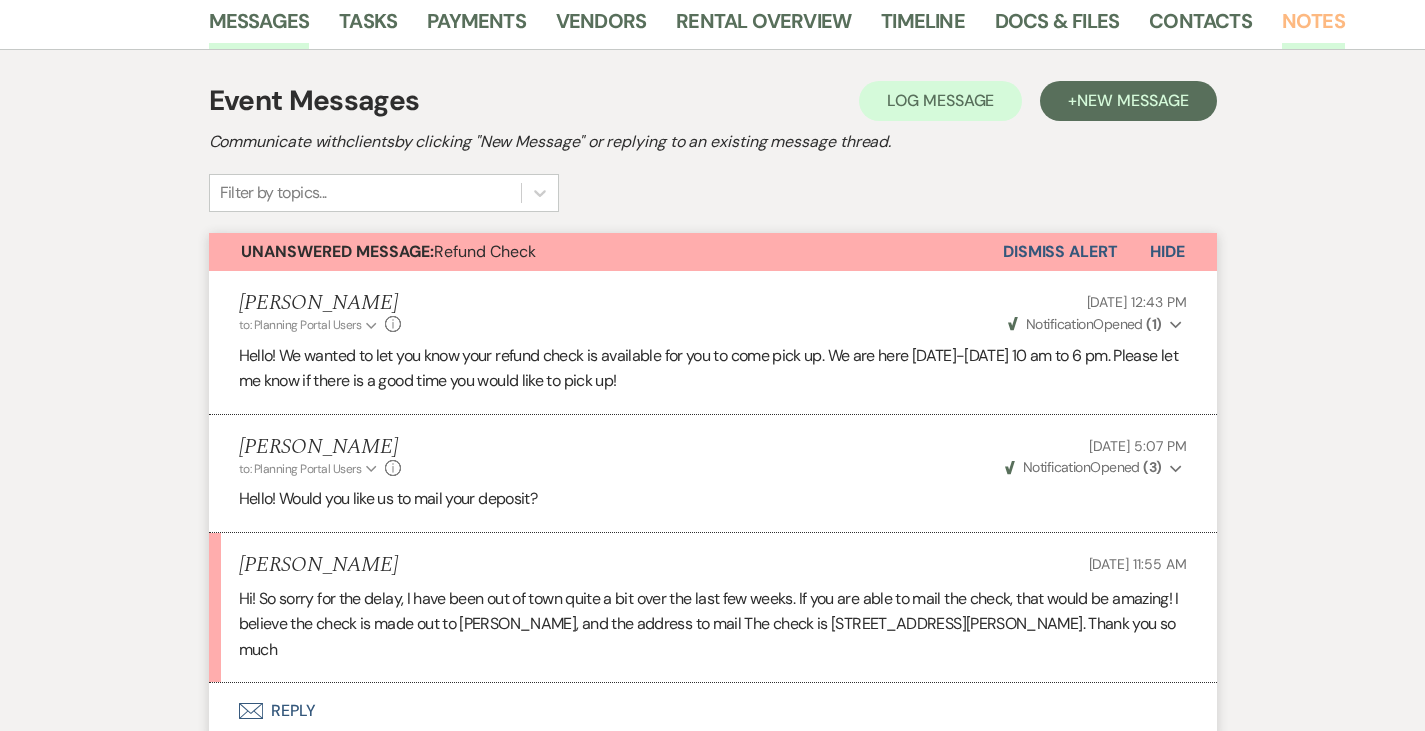 click on "Notes" at bounding box center [1313, 27] 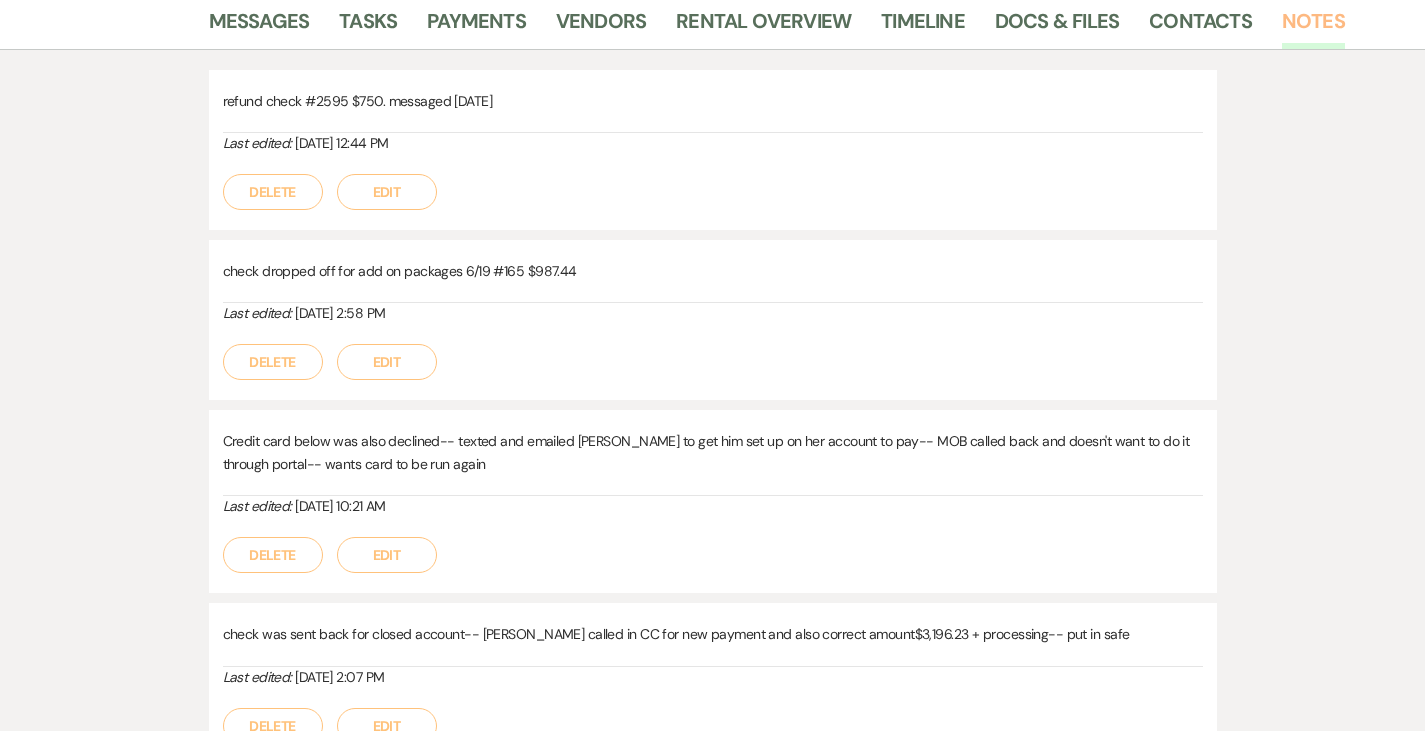 scroll, scrollTop: 0, scrollLeft: 0, axis: both 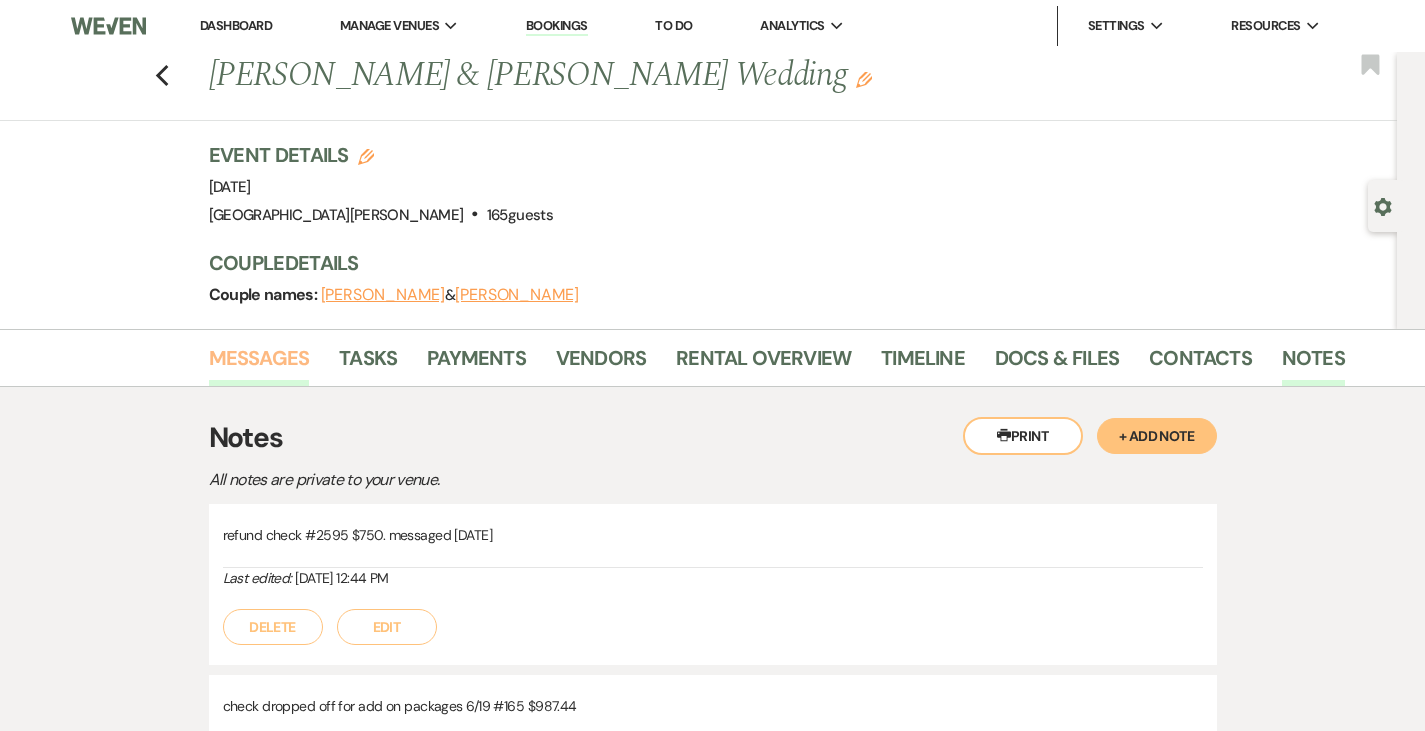 click on "Messages" at bounding box center (259, 364) 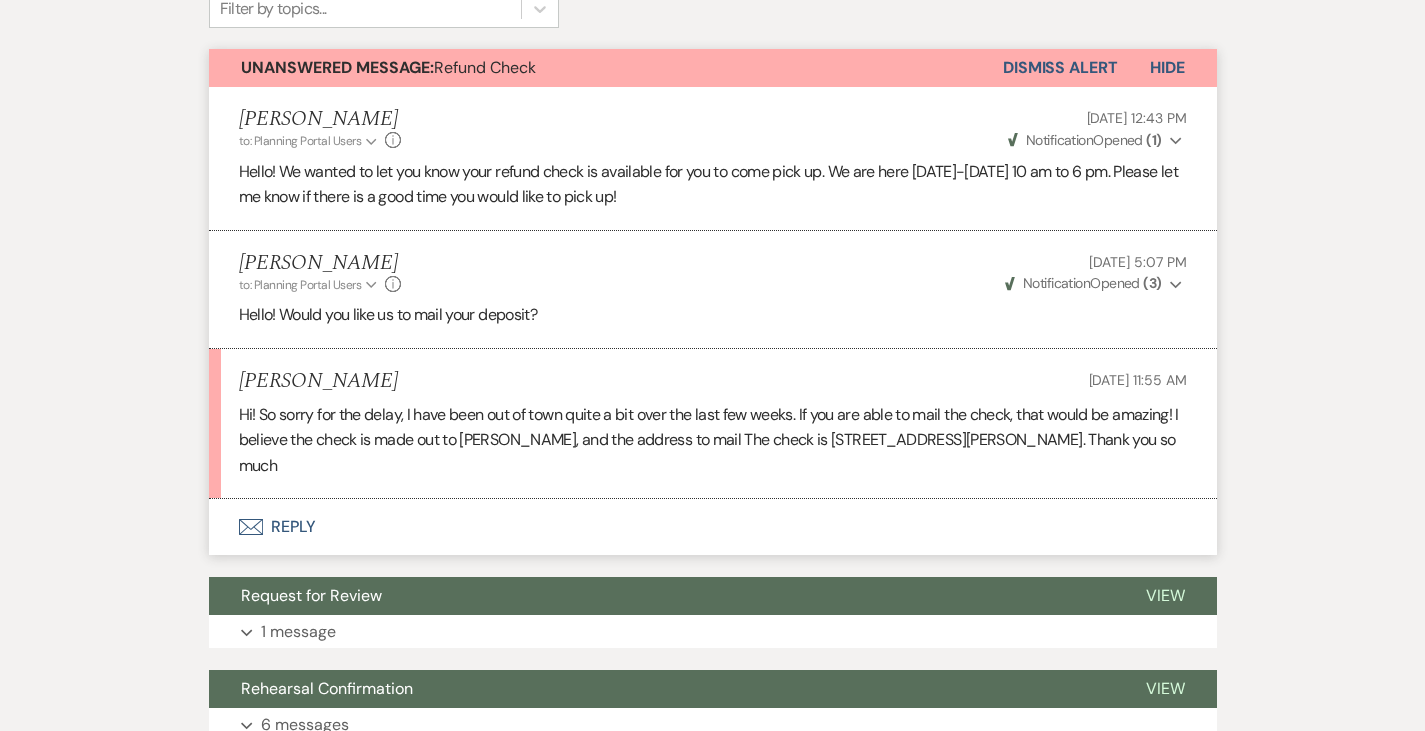 scroll, scrollTop: 565, scrollLeft: 0, axis: vertical 